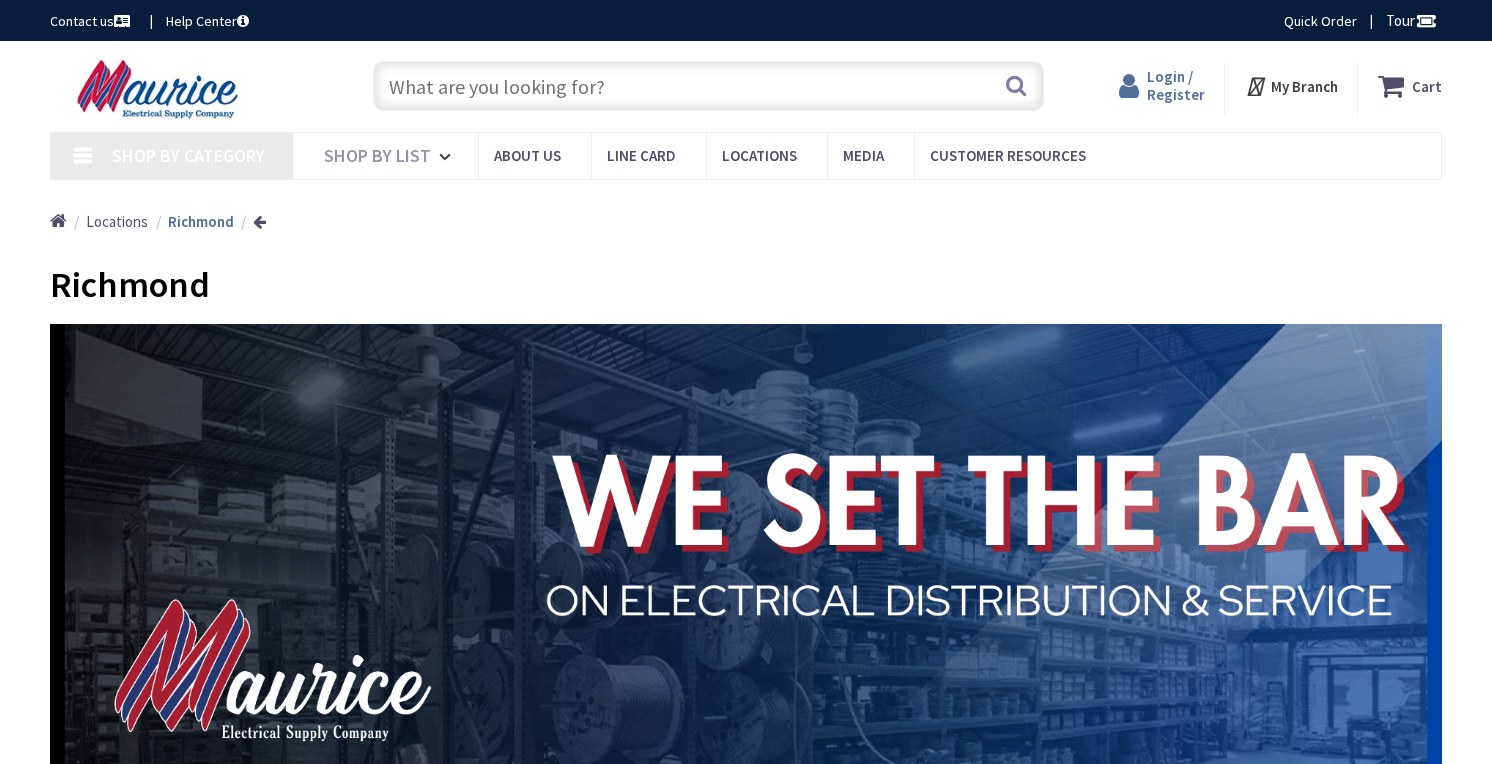 scroll, scrollTop: 0, scrollLeft: 0, axis: both 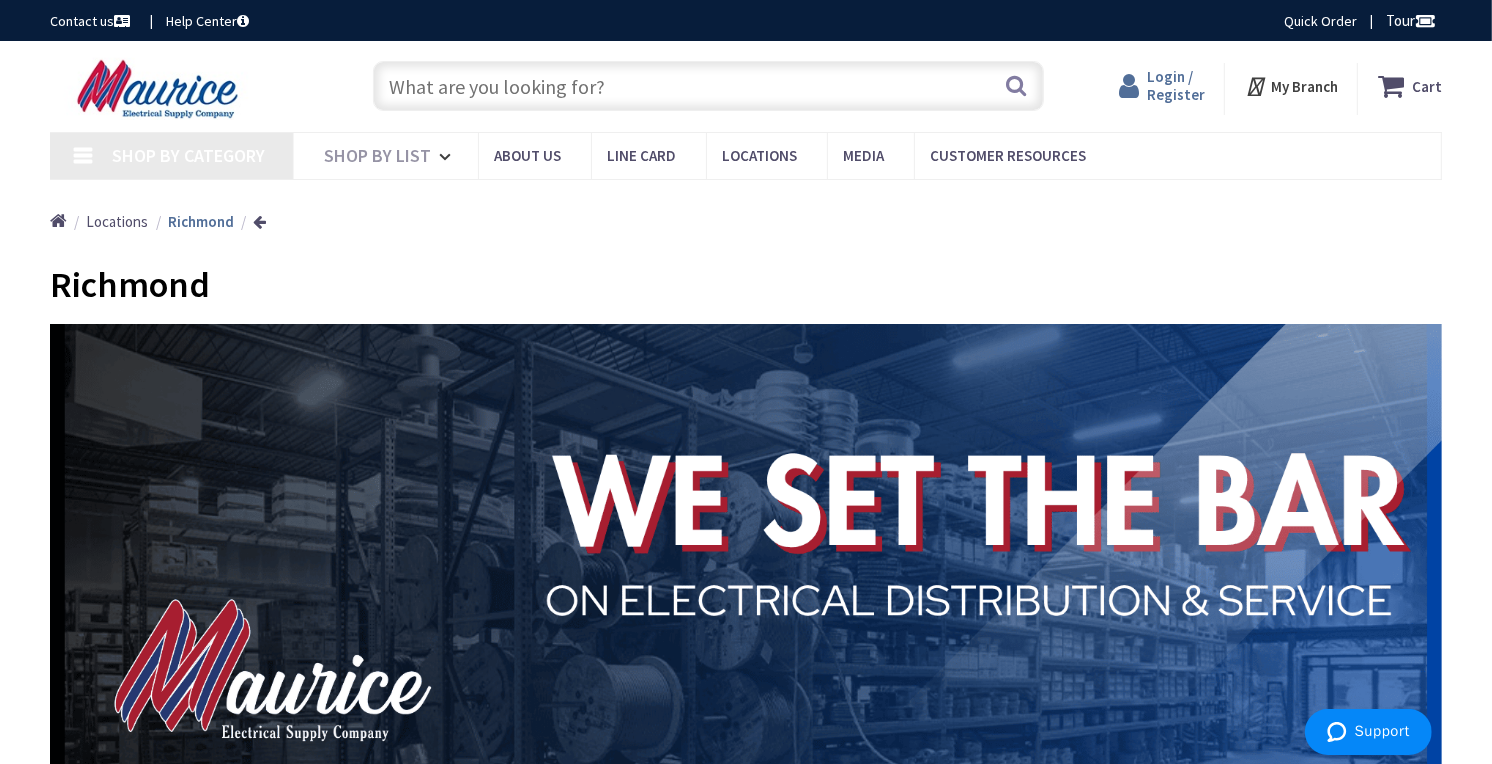 type on "[STREET], [CITY], [STATE] [POSTAL_CODE], USA" 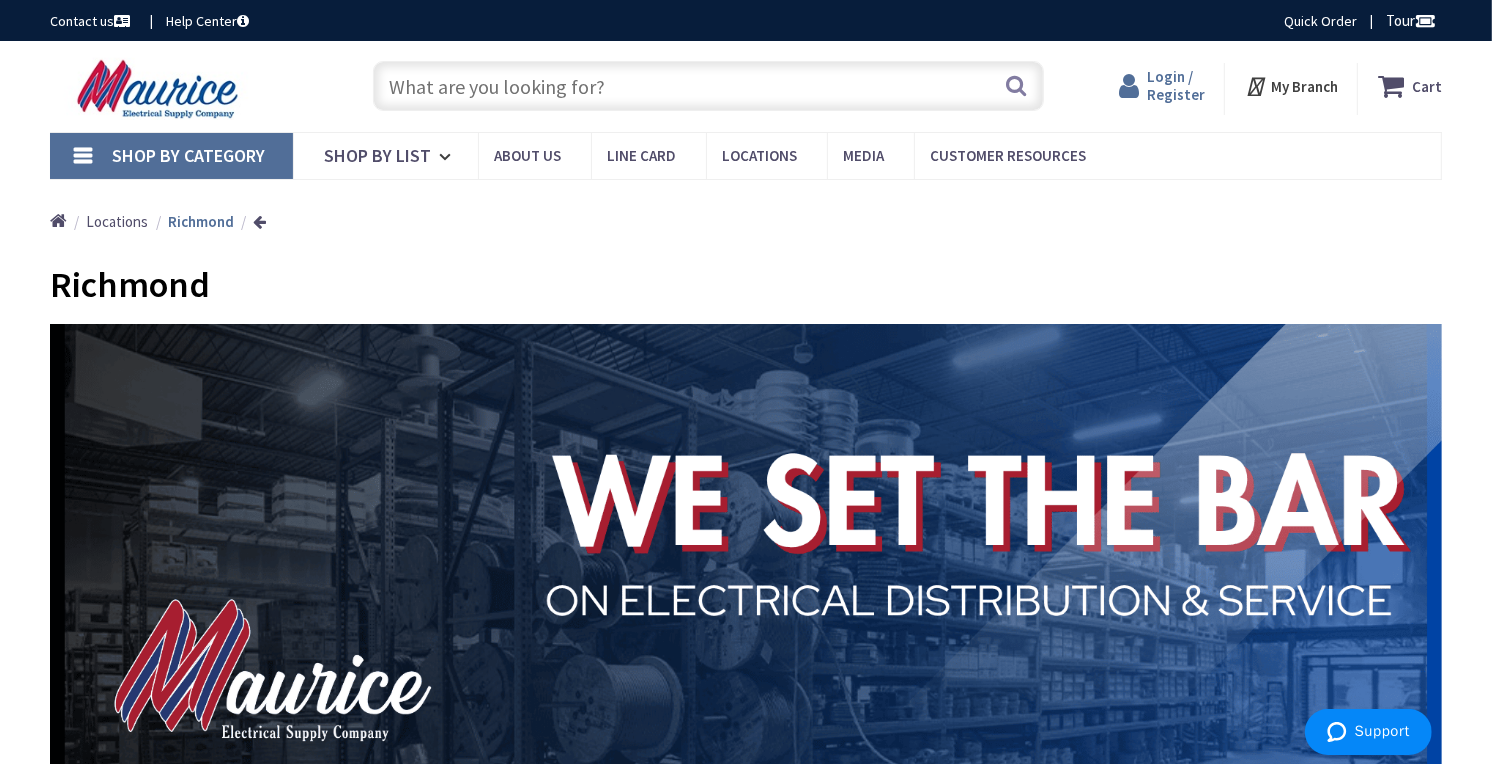 scroll, scrollTop: 0, scrollLeft: 0, axis: both 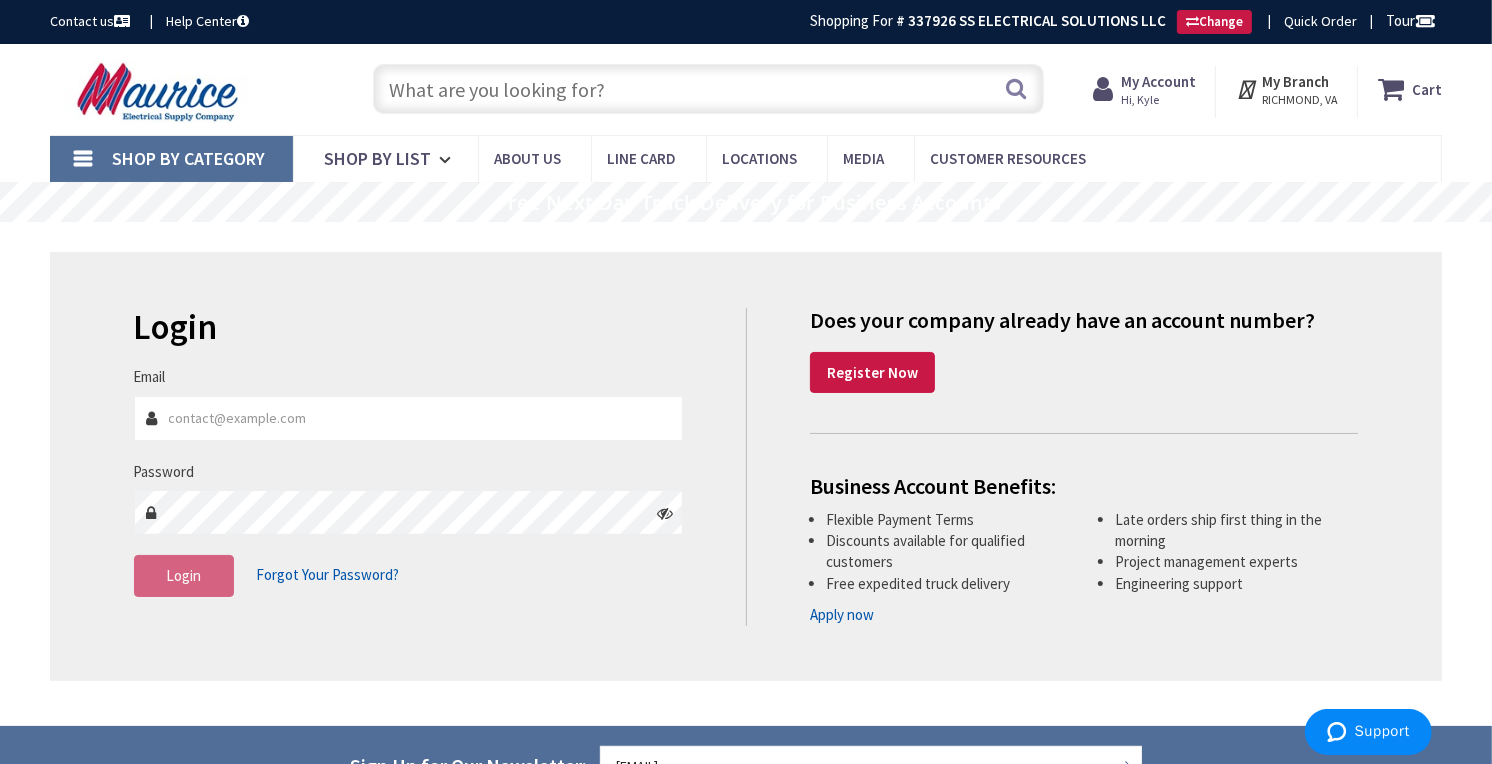 type on "[EMAIL]" 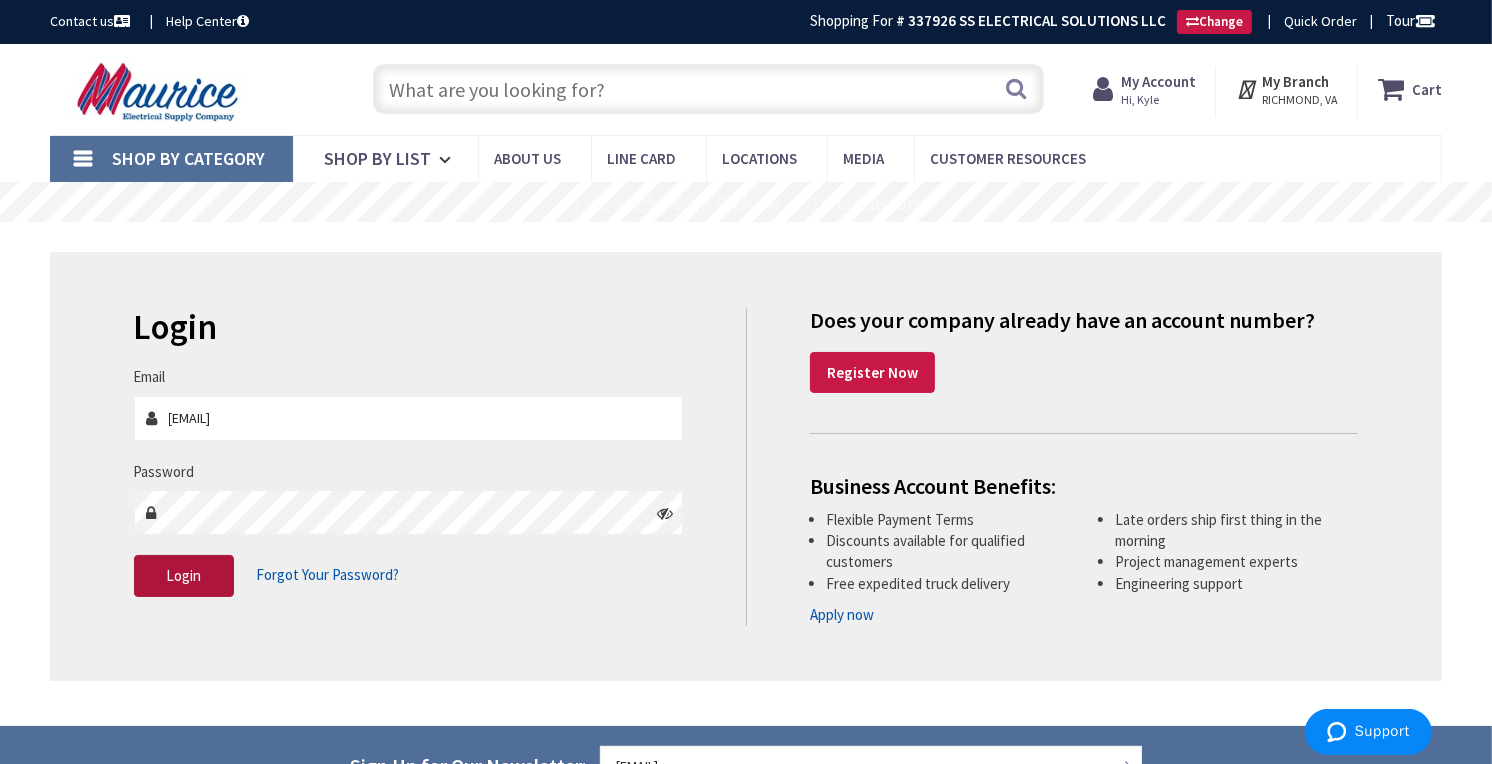 click on "Login" at bounding box center (184, 576) 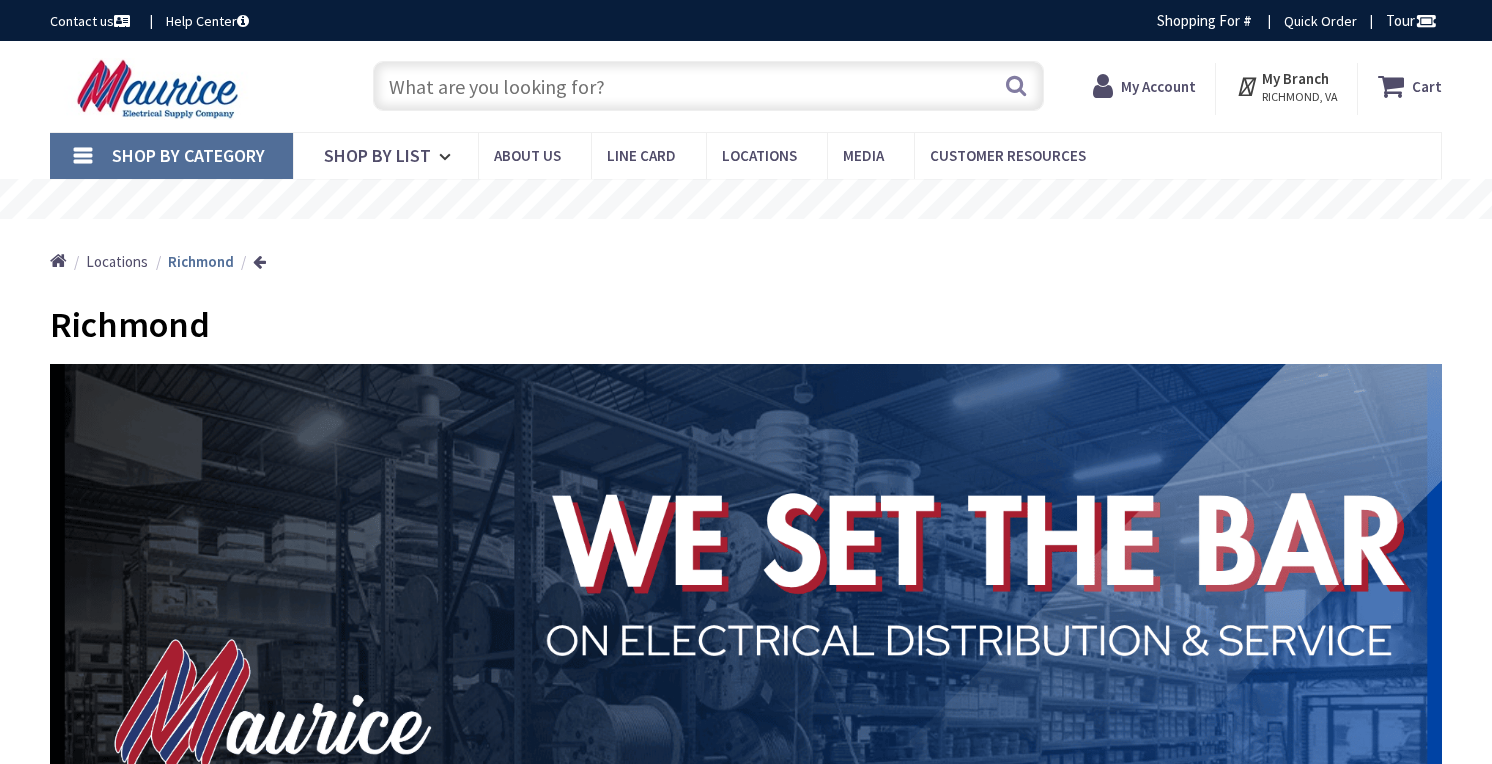 scroll, scrollTop: 0, scrollLeft: 0, axis: both 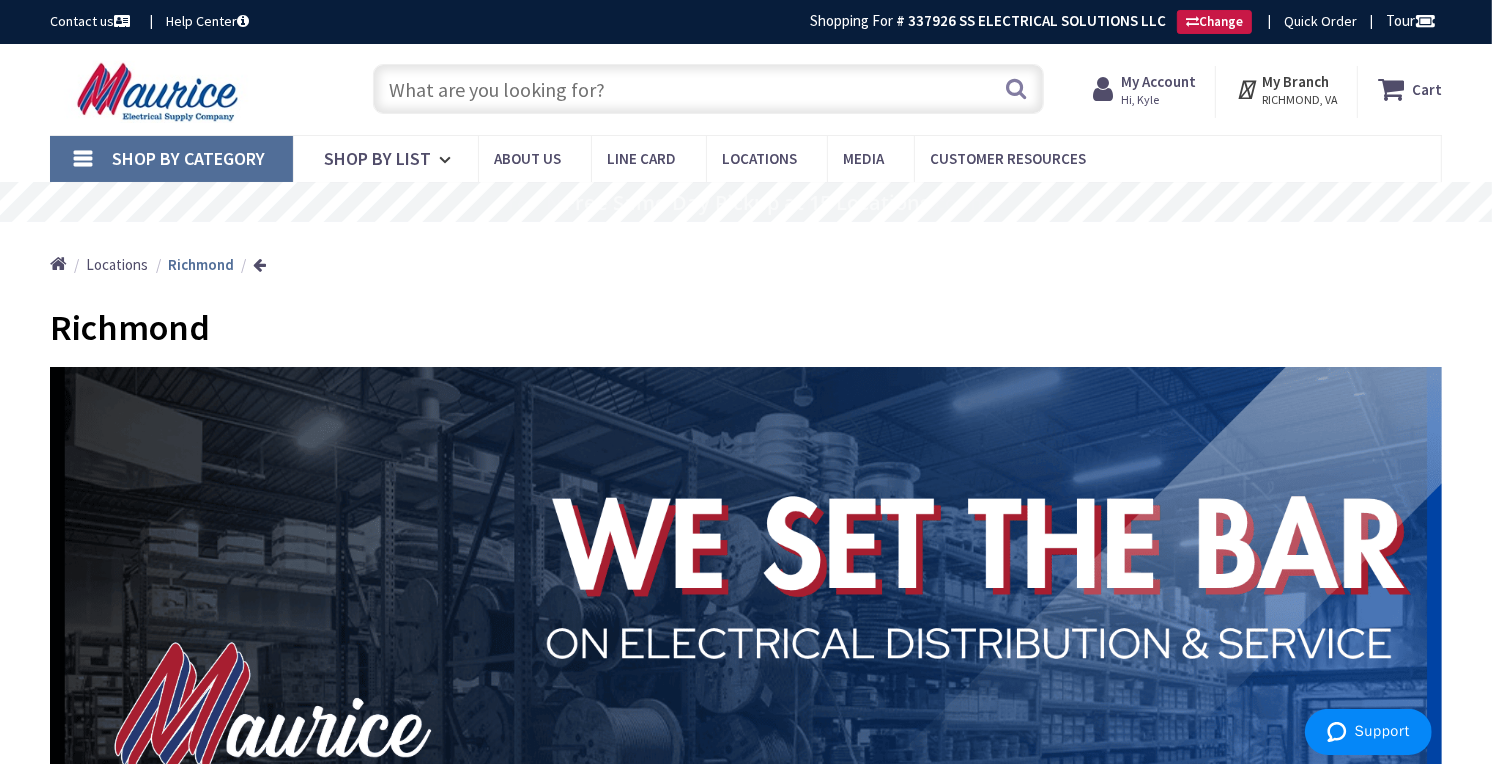 click on "Hi, Kyle" at bounding box center (1158, 100) 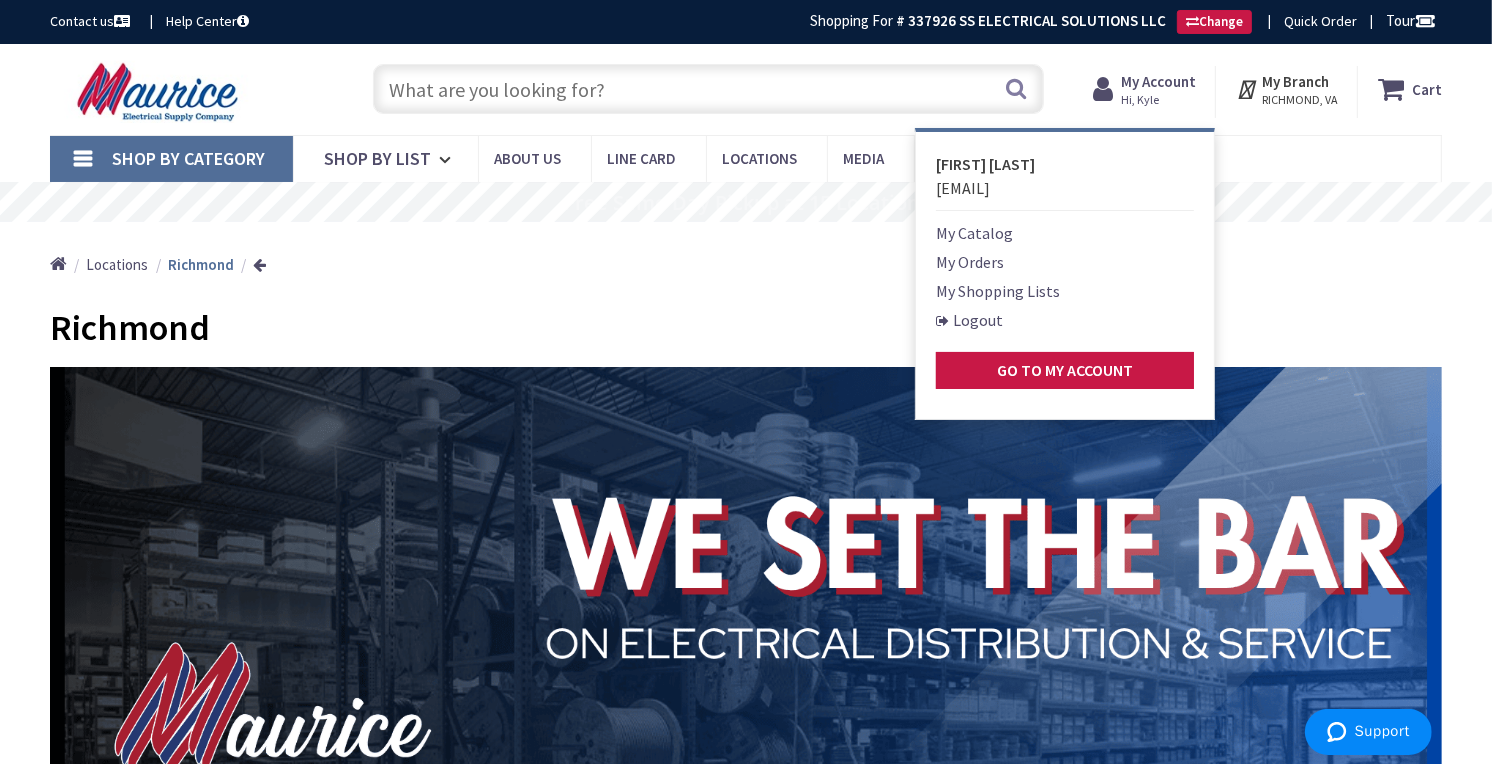 click on "My Orders" at bounding box center [970, 262] 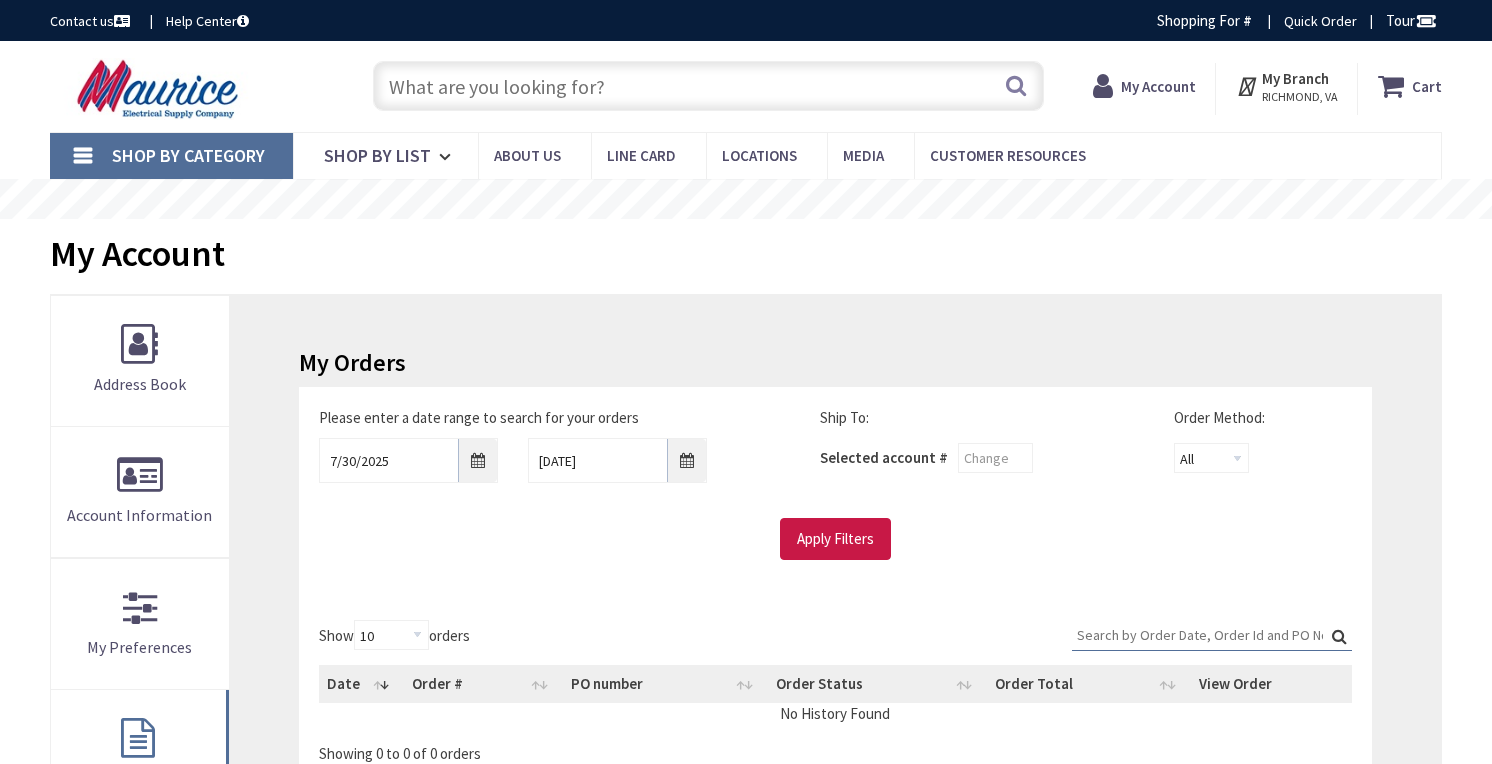 scroll, scrollTop: 0, scrollLeft: 0, axis: both 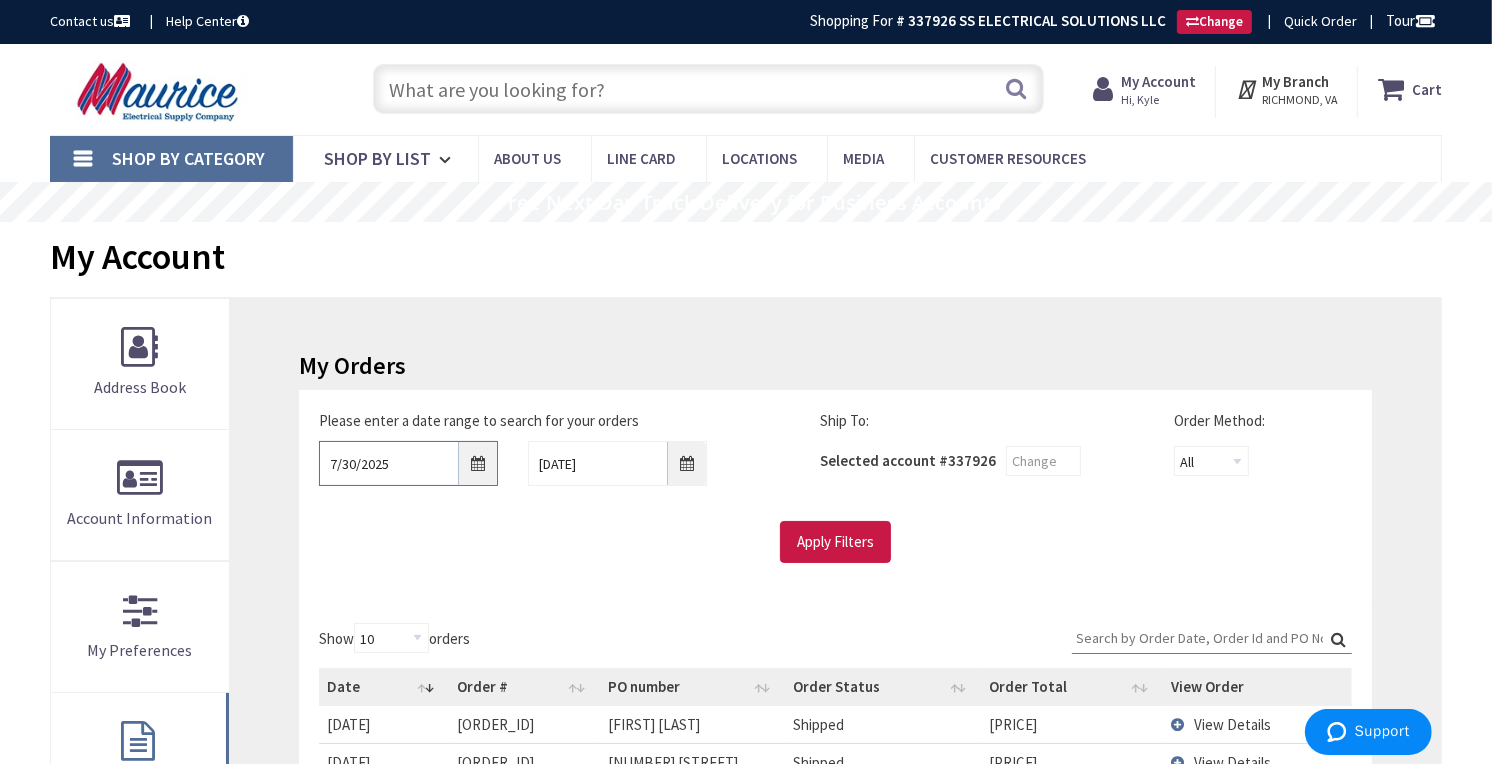 click on "7/30/2025" at bounding box center [408, 463] 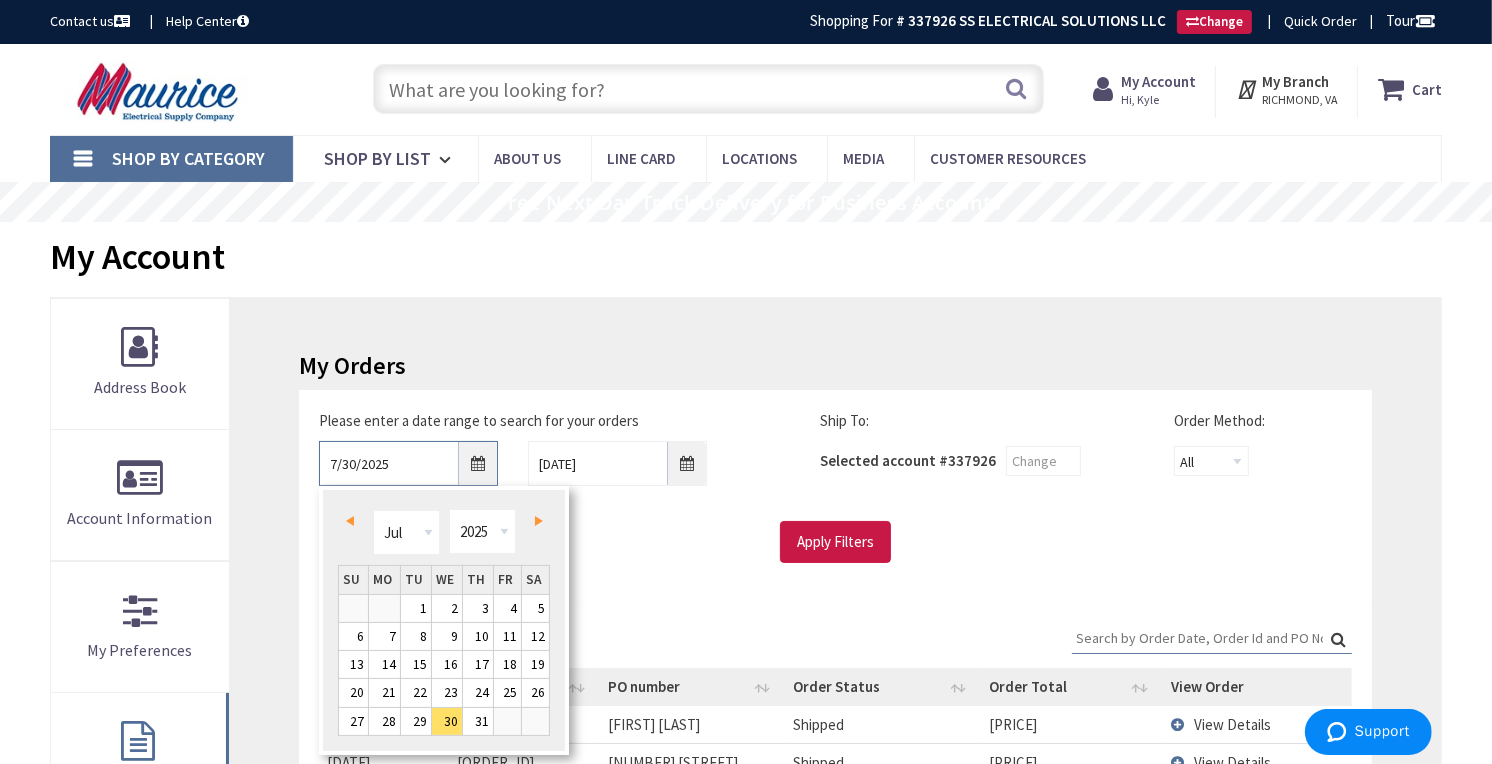 scroll, scrollTop: 185, scrollLeft: 0, axis: vertical 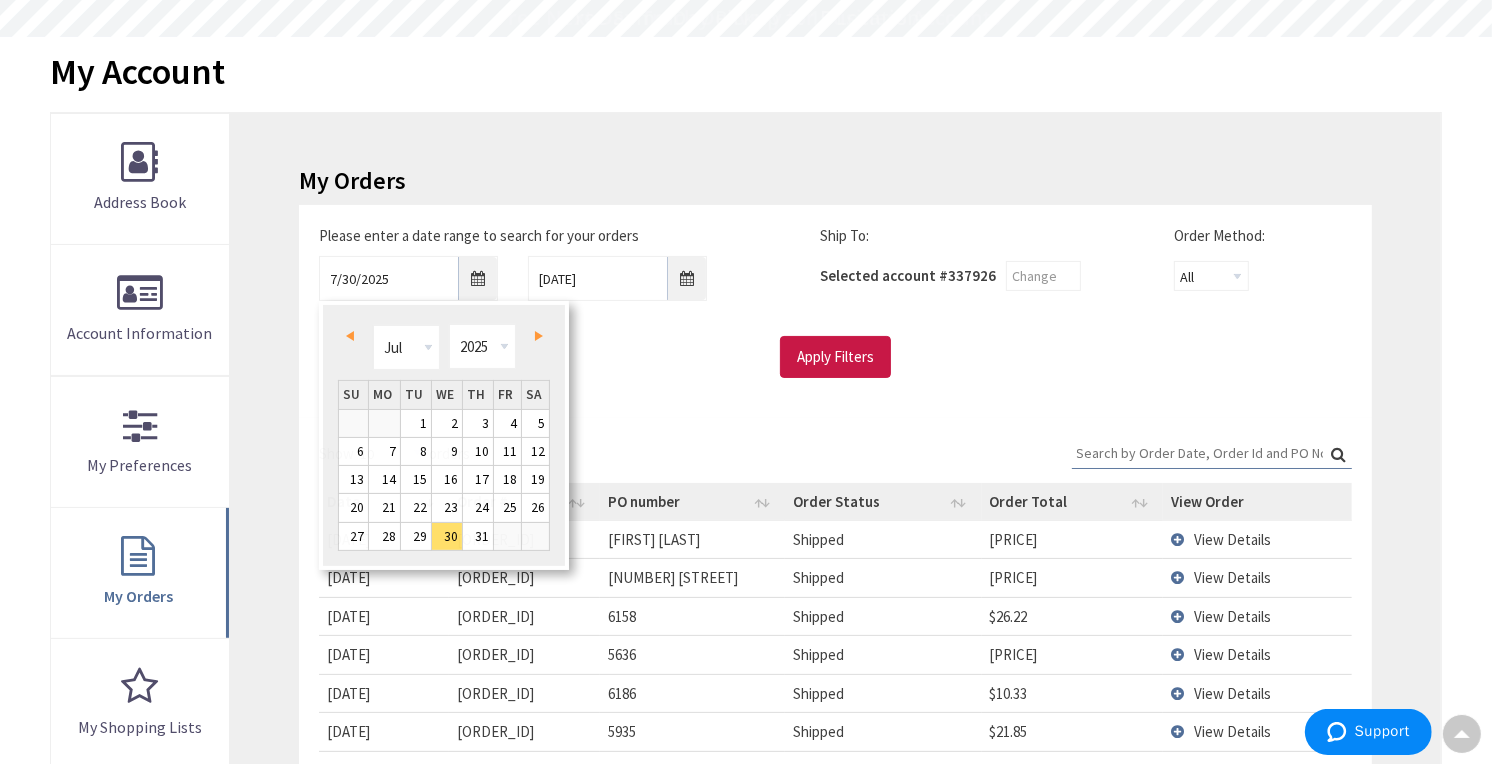 click on "Apply Filters" at bounding box center (835, 357) 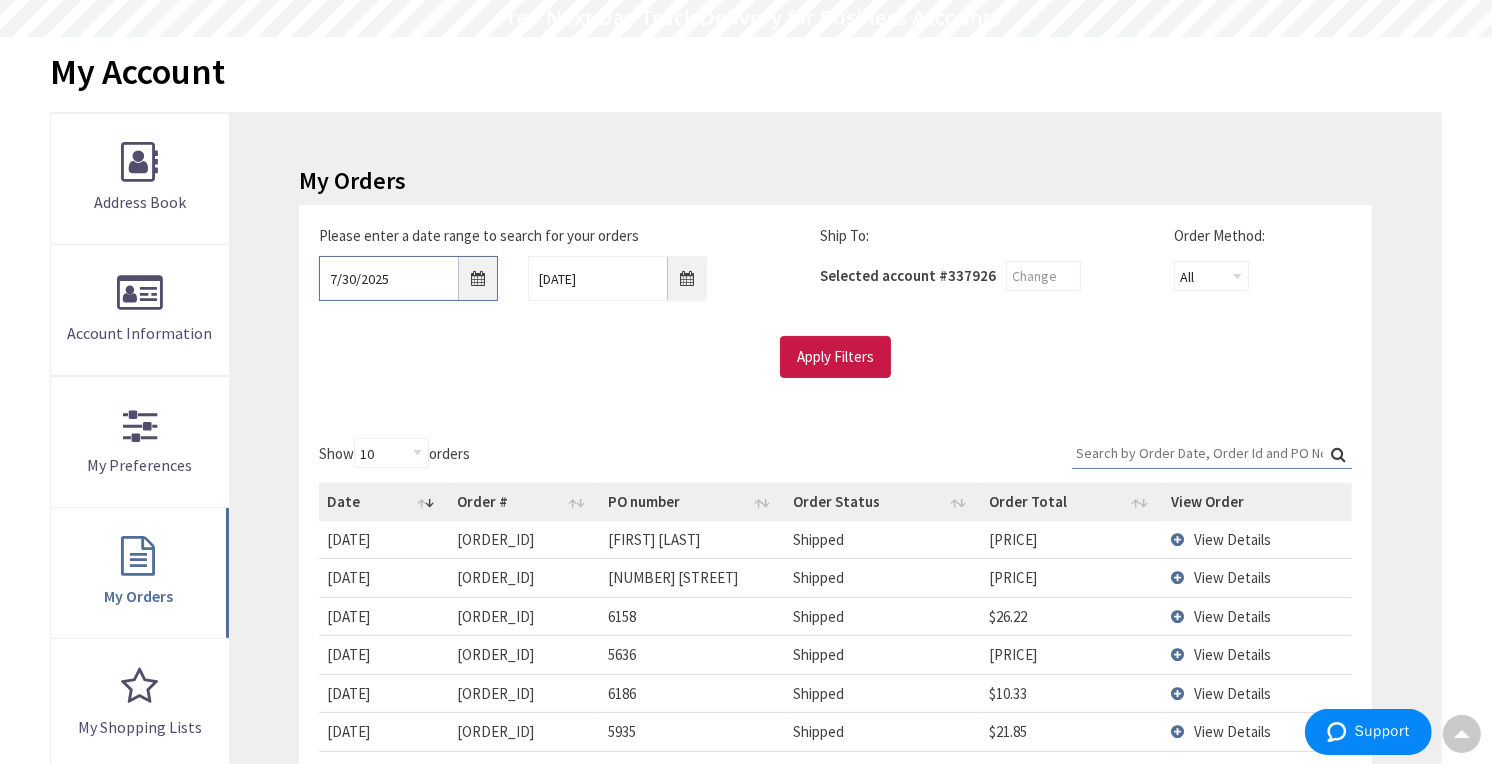 click on "7/30/2025" at bounding box center (408, 278) 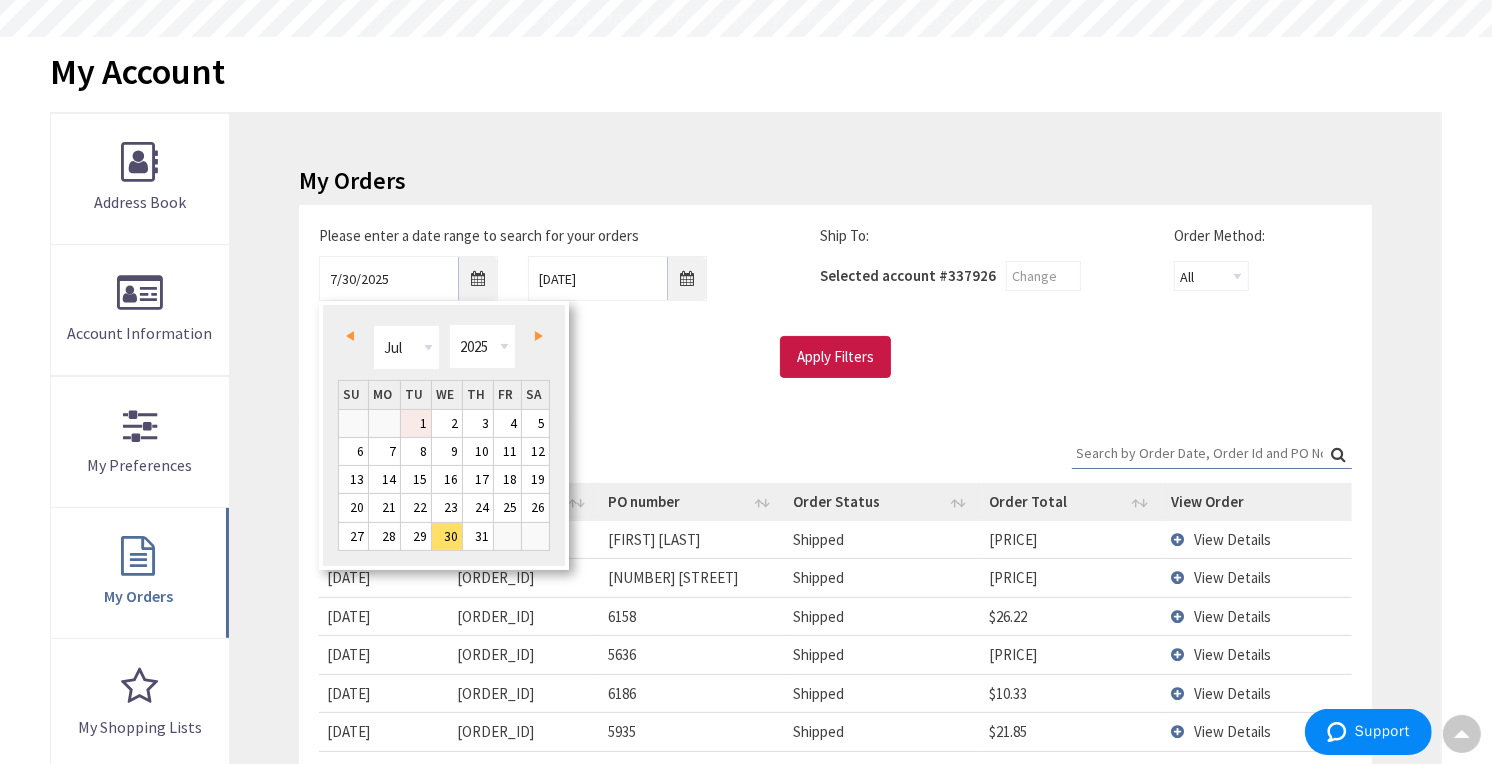 click on "1" at bounding box center (416, 423) 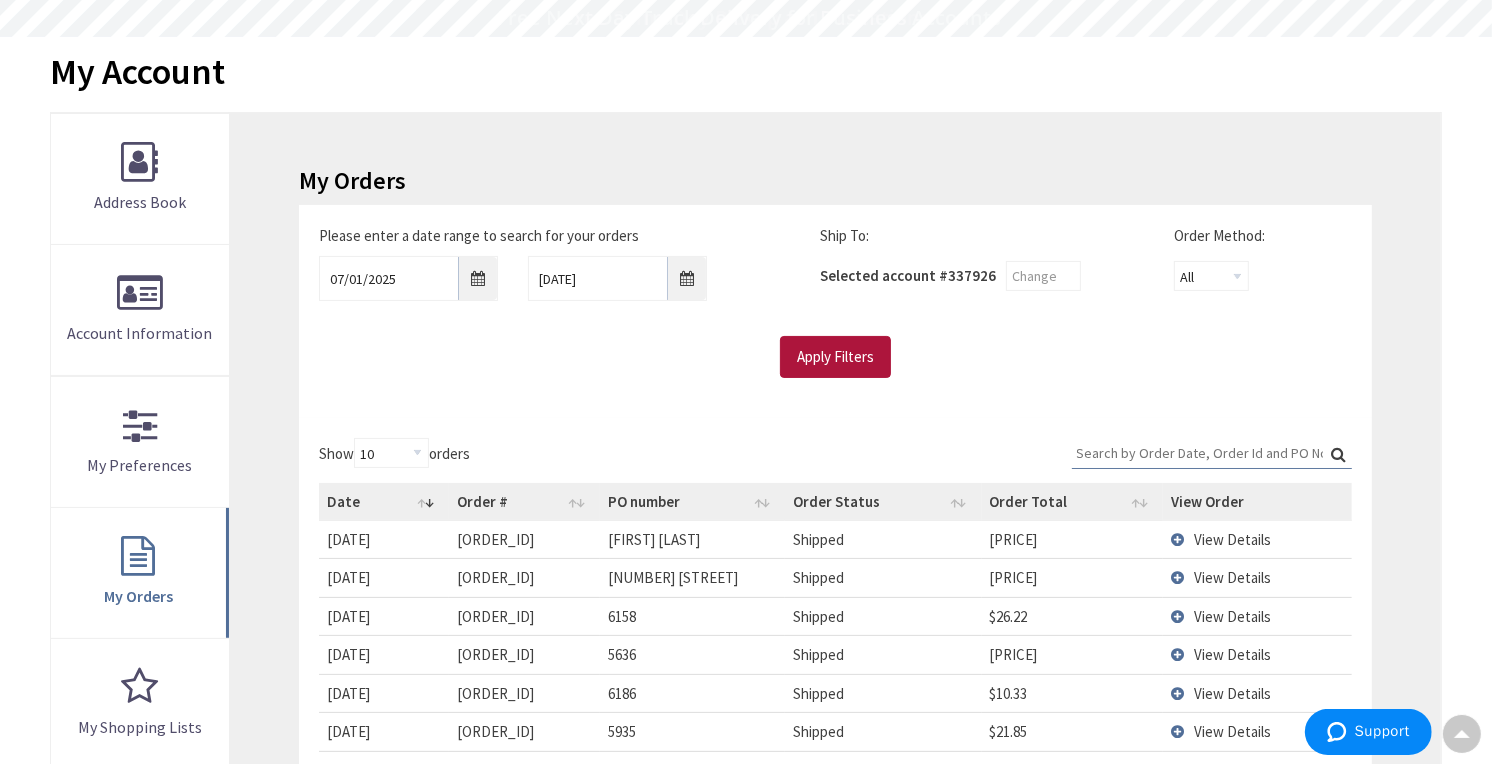 click on "Apply Filters" at bounding box center [835, 357] 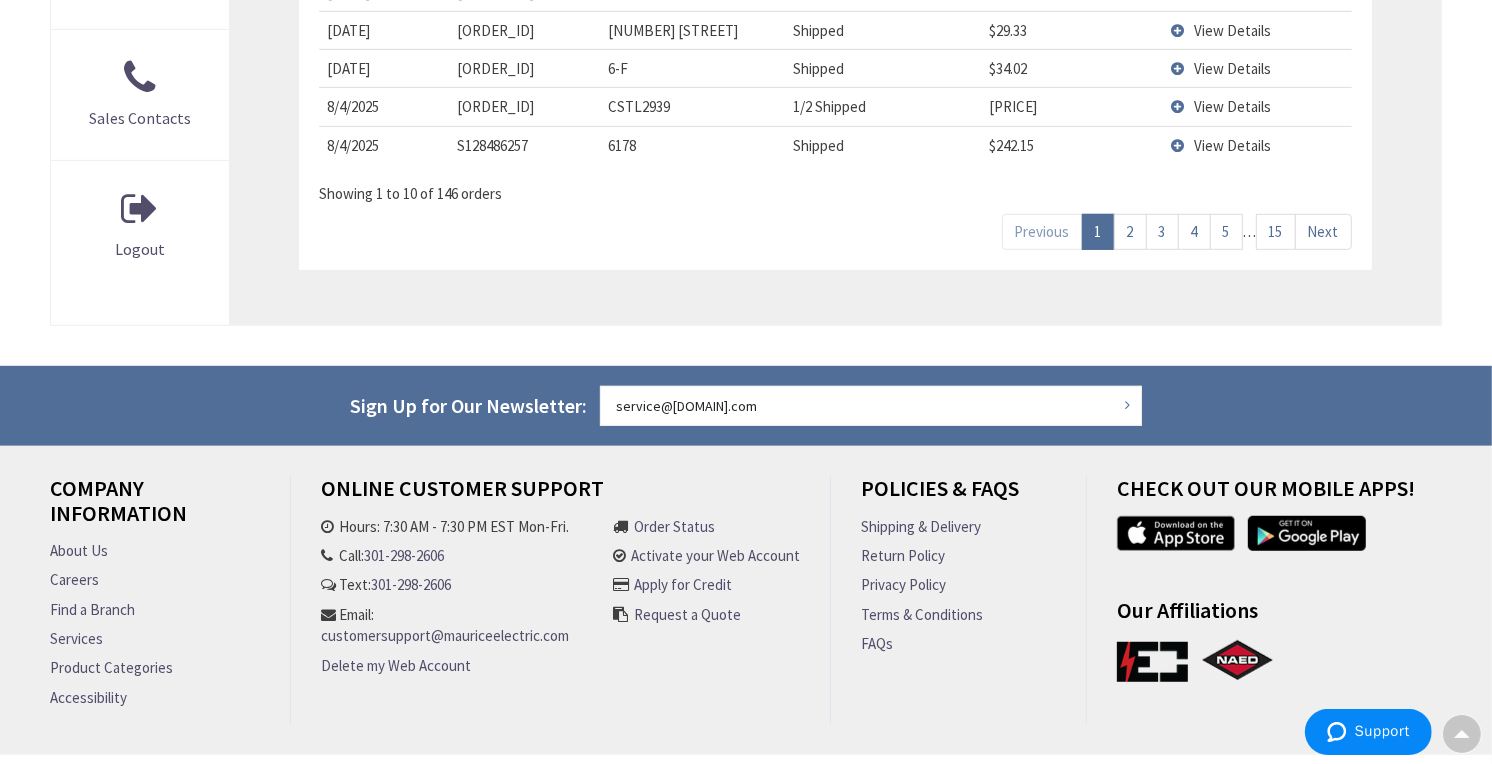 scroll, scrollTop: 997, scrollLeft: 0, axis: vertical 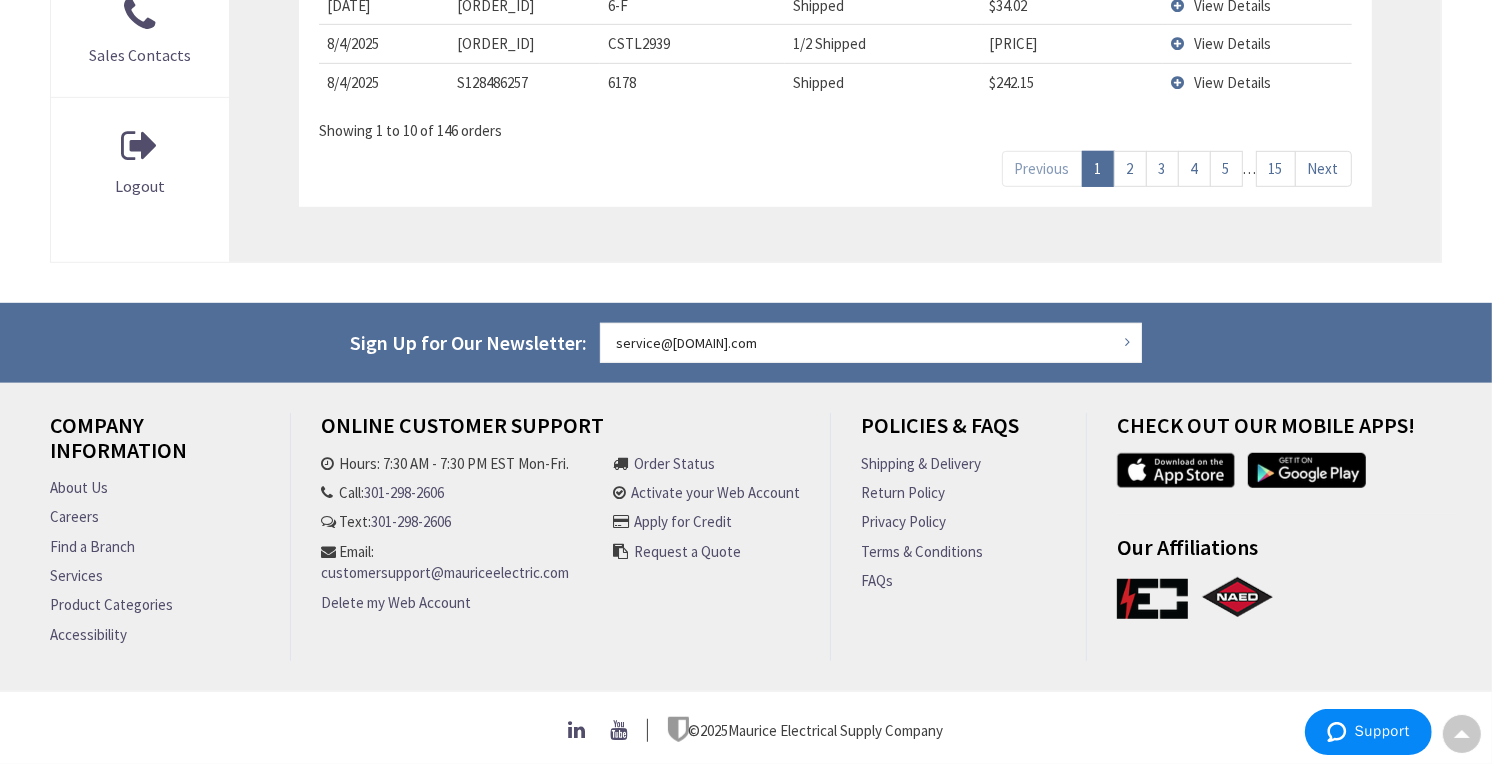 click on "Next" at bounding box center (1323, 168) 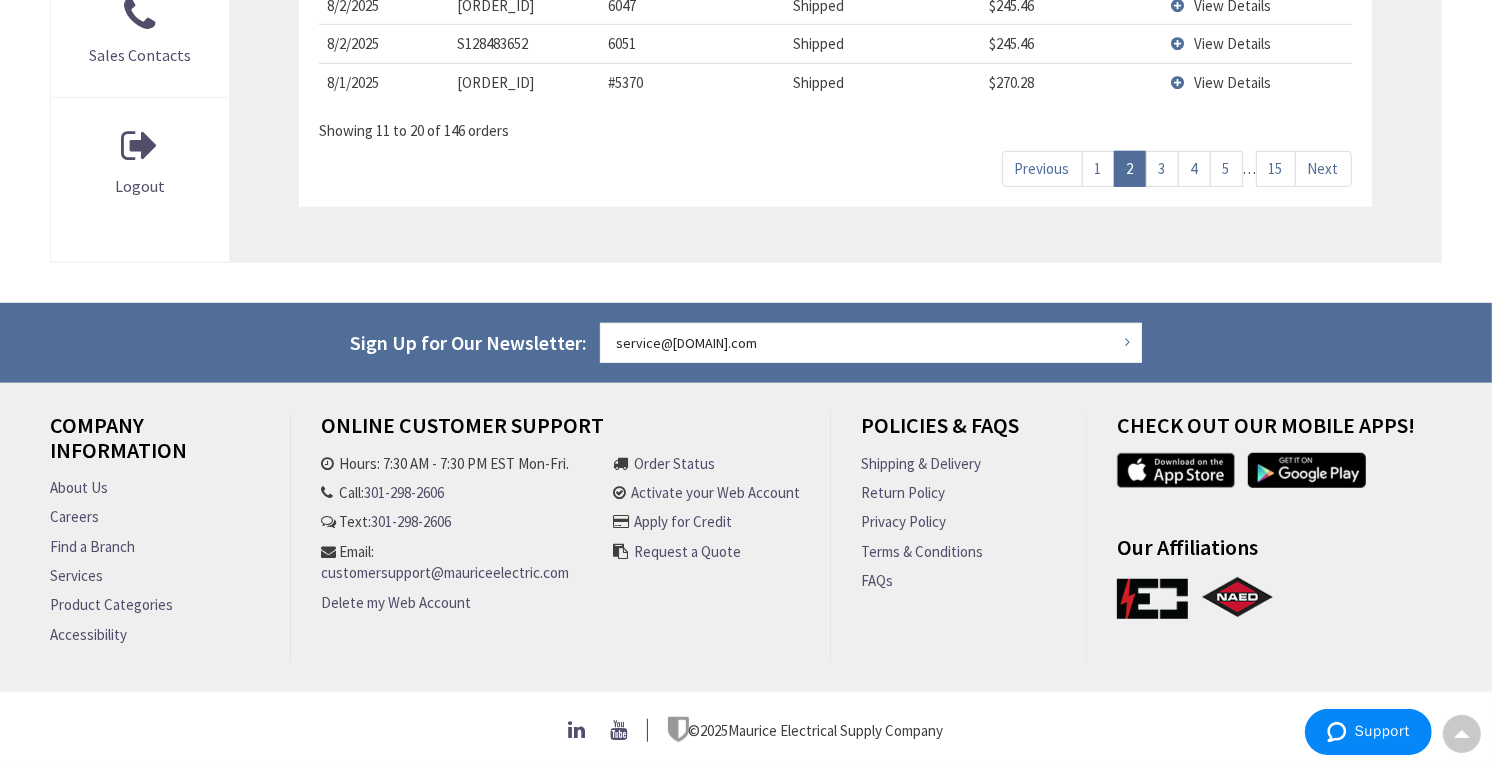 click on "Next" at bounding box center [1323, 168] 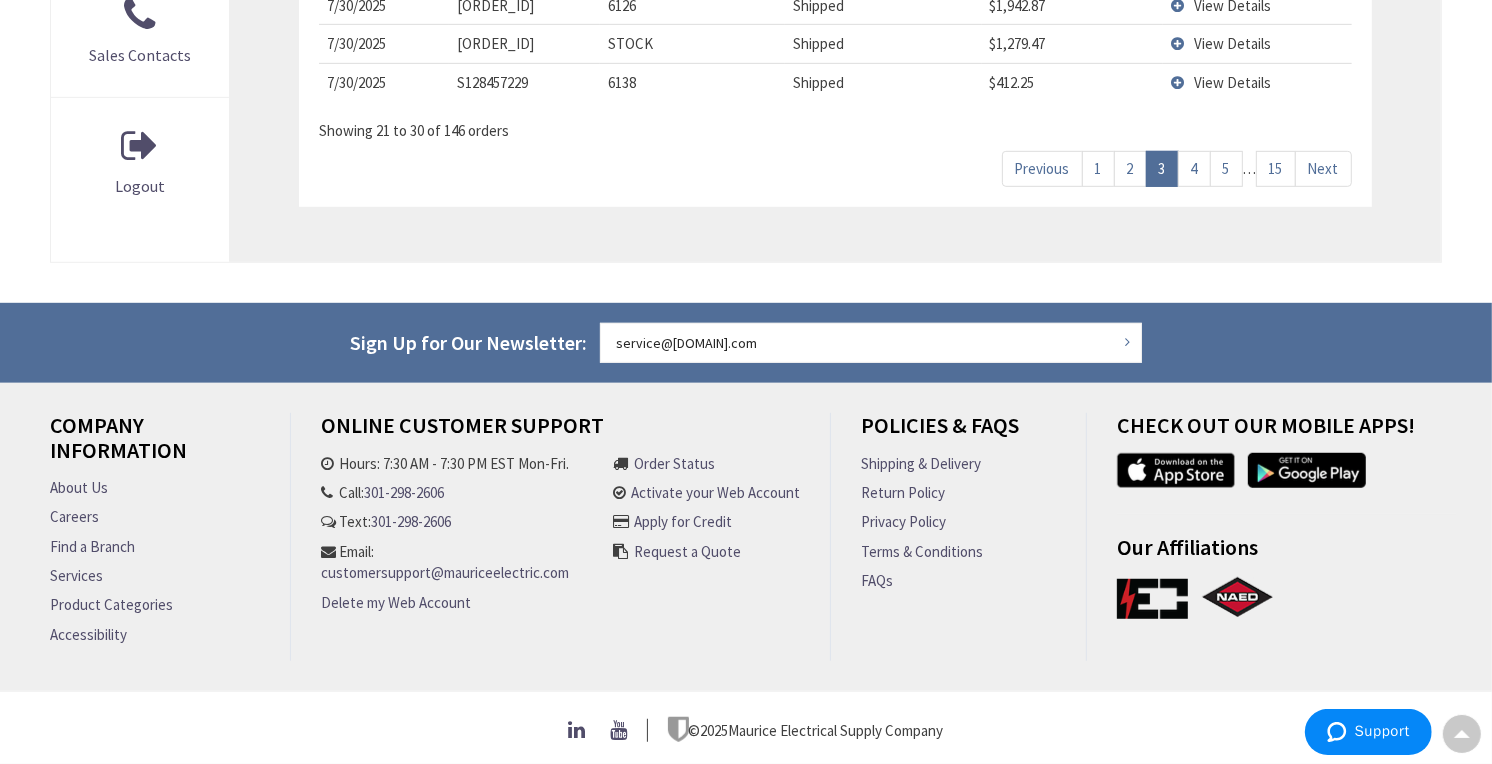 click on "15" at bounding box center (1276, 168) 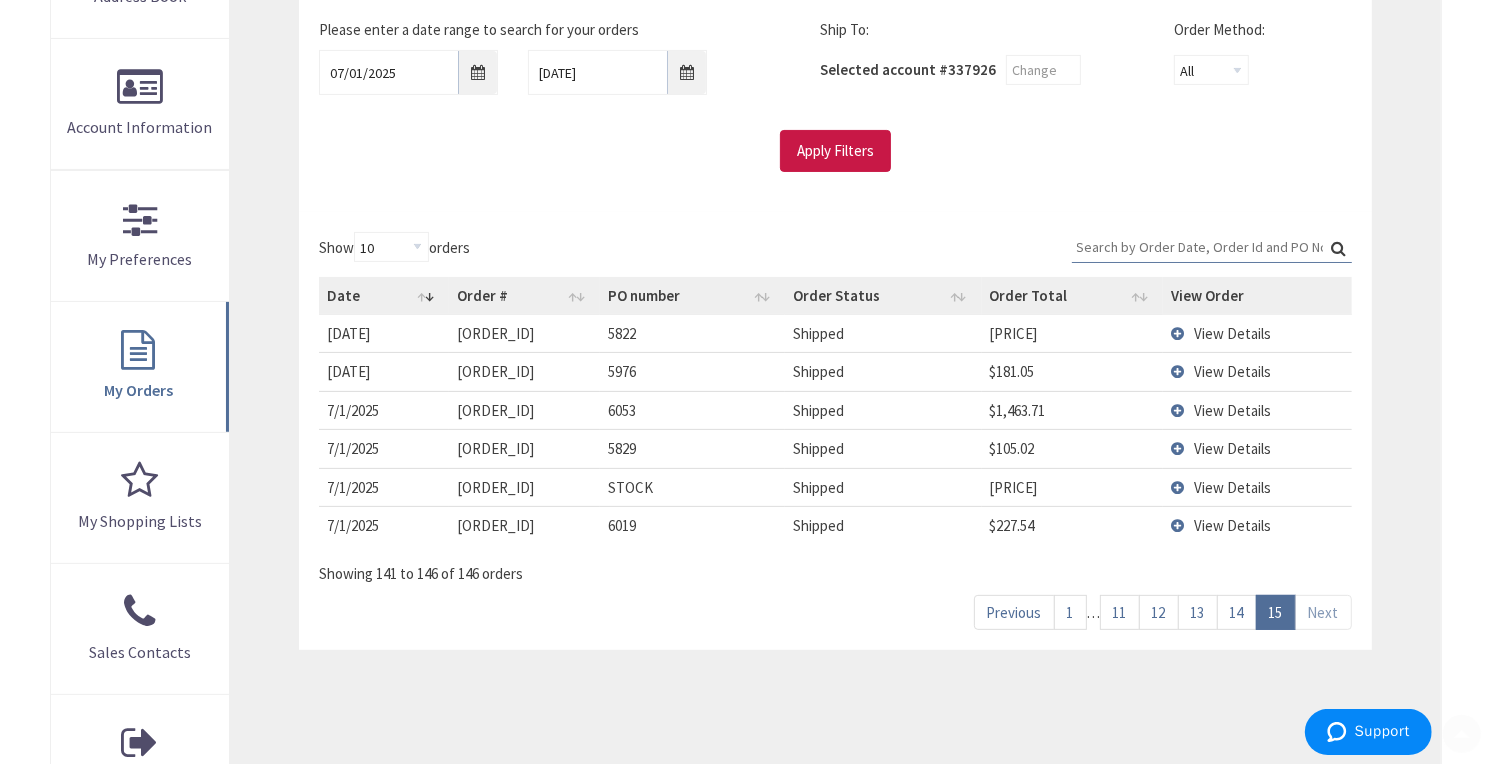 scroll, scrollTop: 592, scrollLeft: 0, axis: vertical 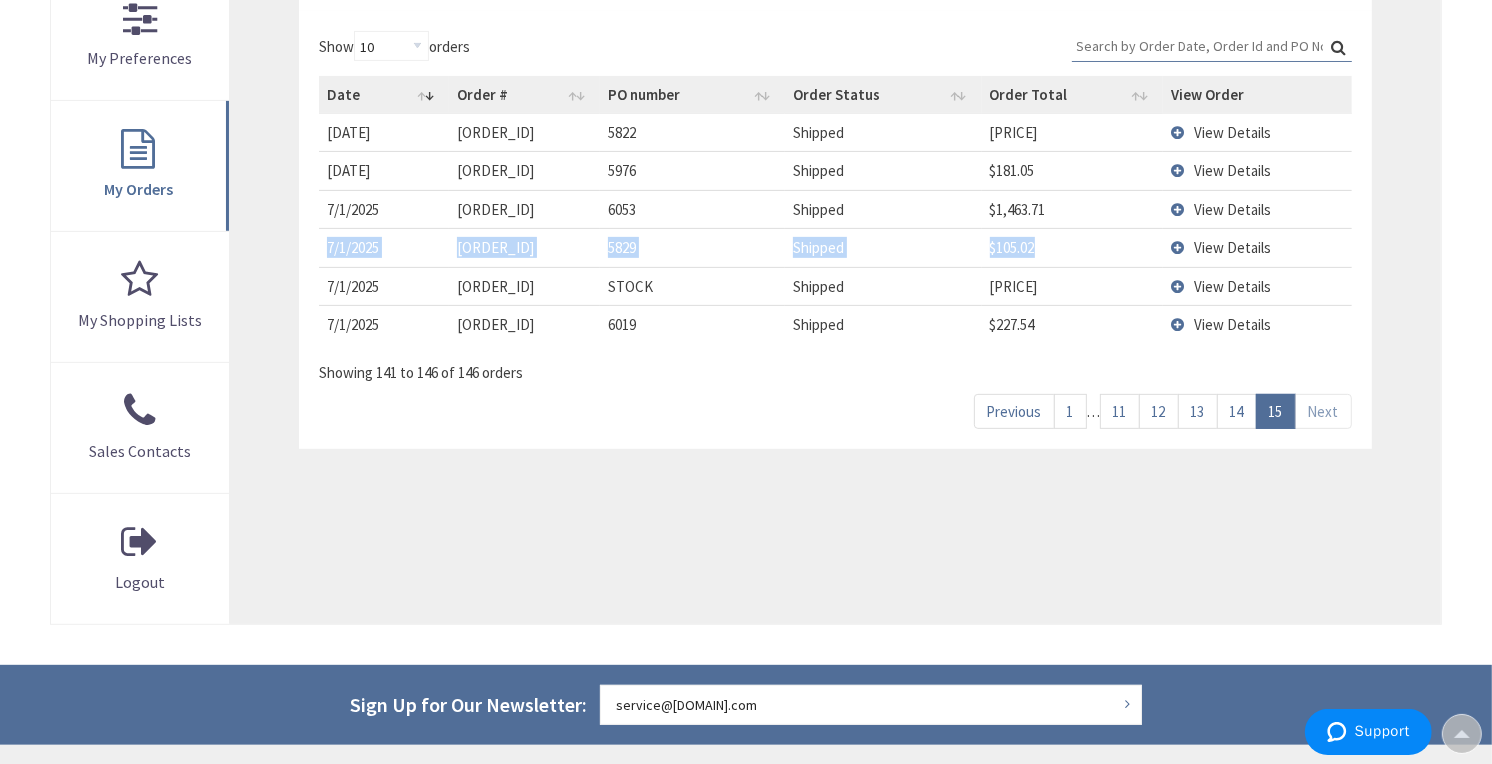 drag, startPoint x: 942, startPoint y: 231, endPoint x: 321, endPoint y: 247, distance: 621.20605 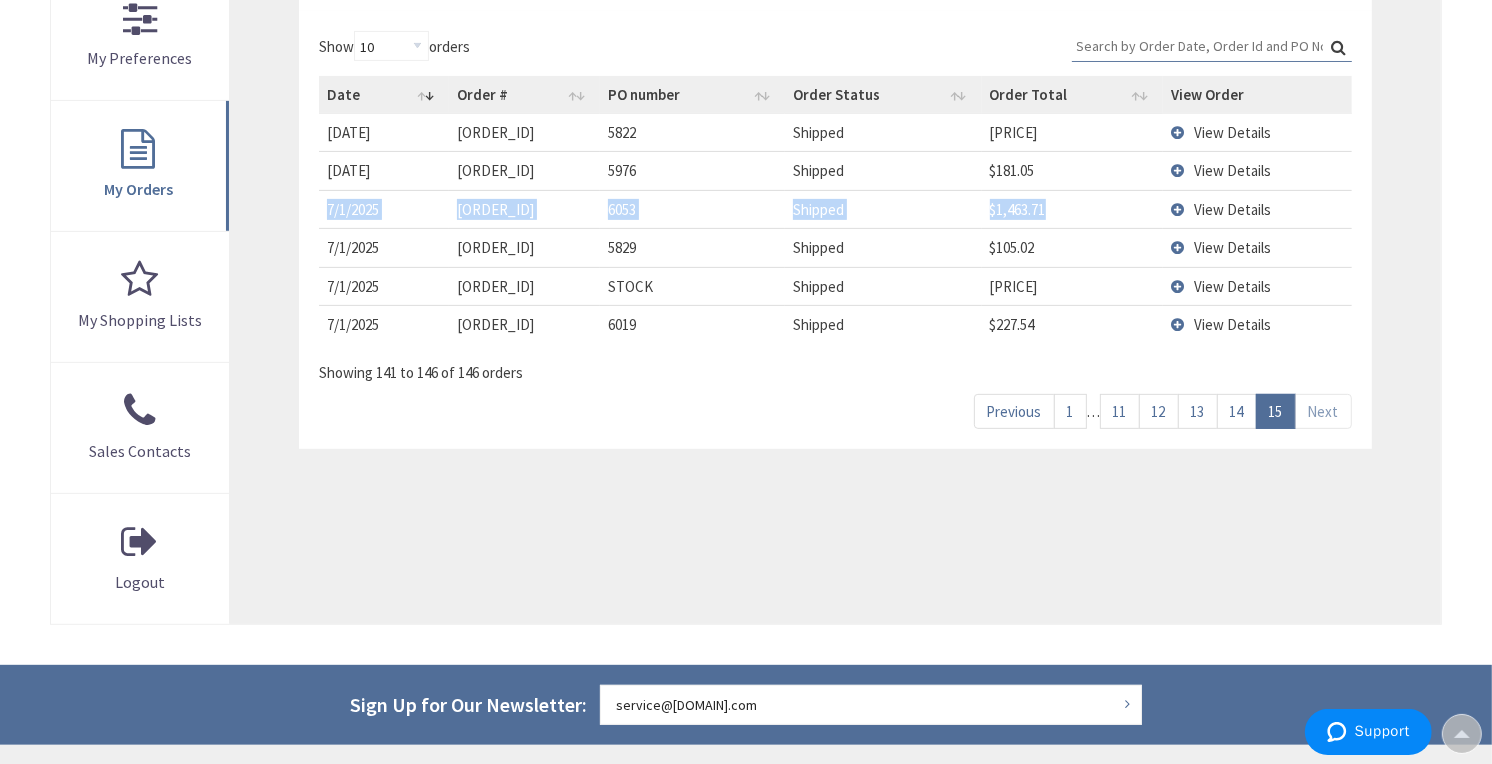 drag, startPoint x: 1086, startPoint y: 200, endPoint x: 323, endPoint y: 217, distance: 763.18933 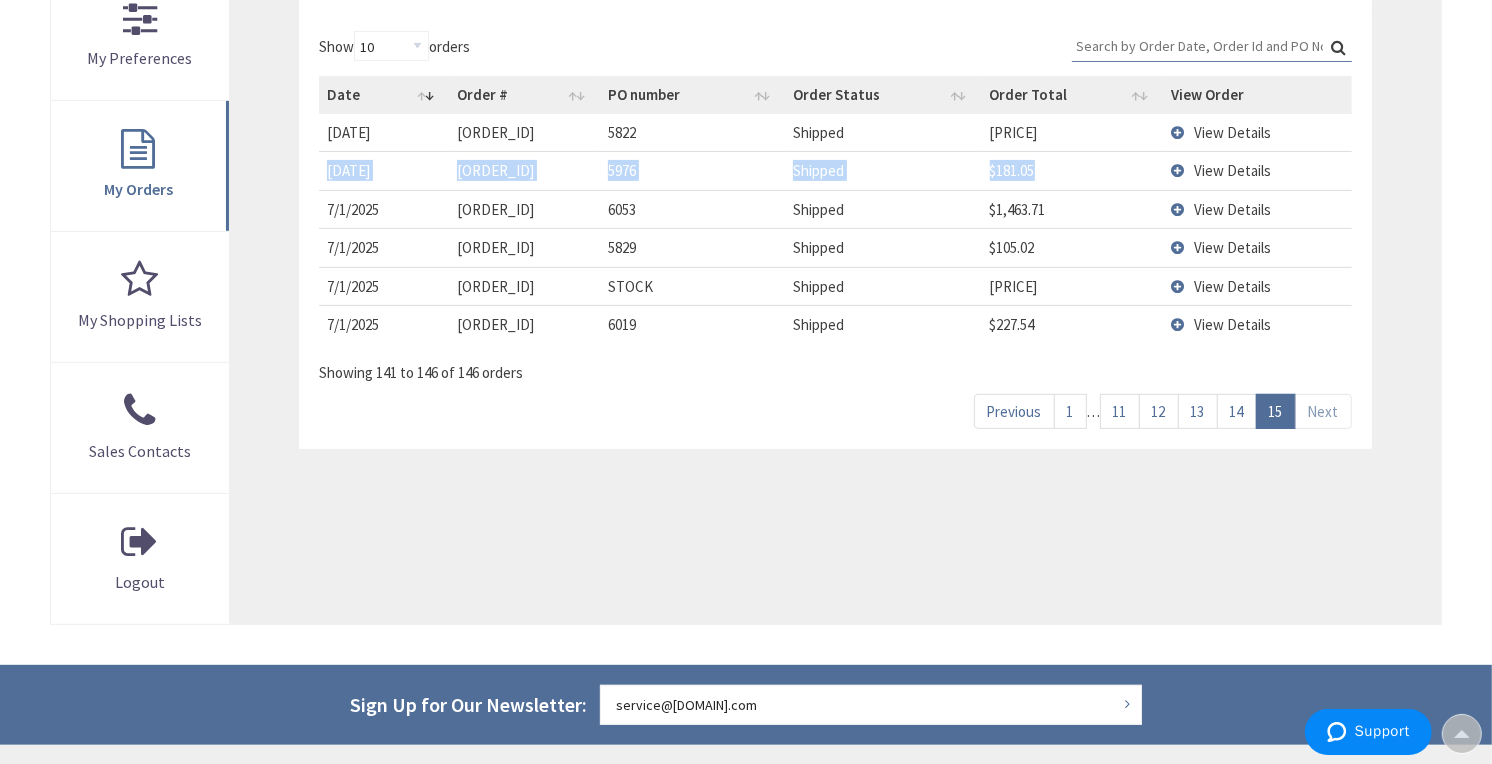 drag, startPoint x: 1073, startPoint y: 171, endPoint x: 328, endPoint y: 183, distance: 745.0966 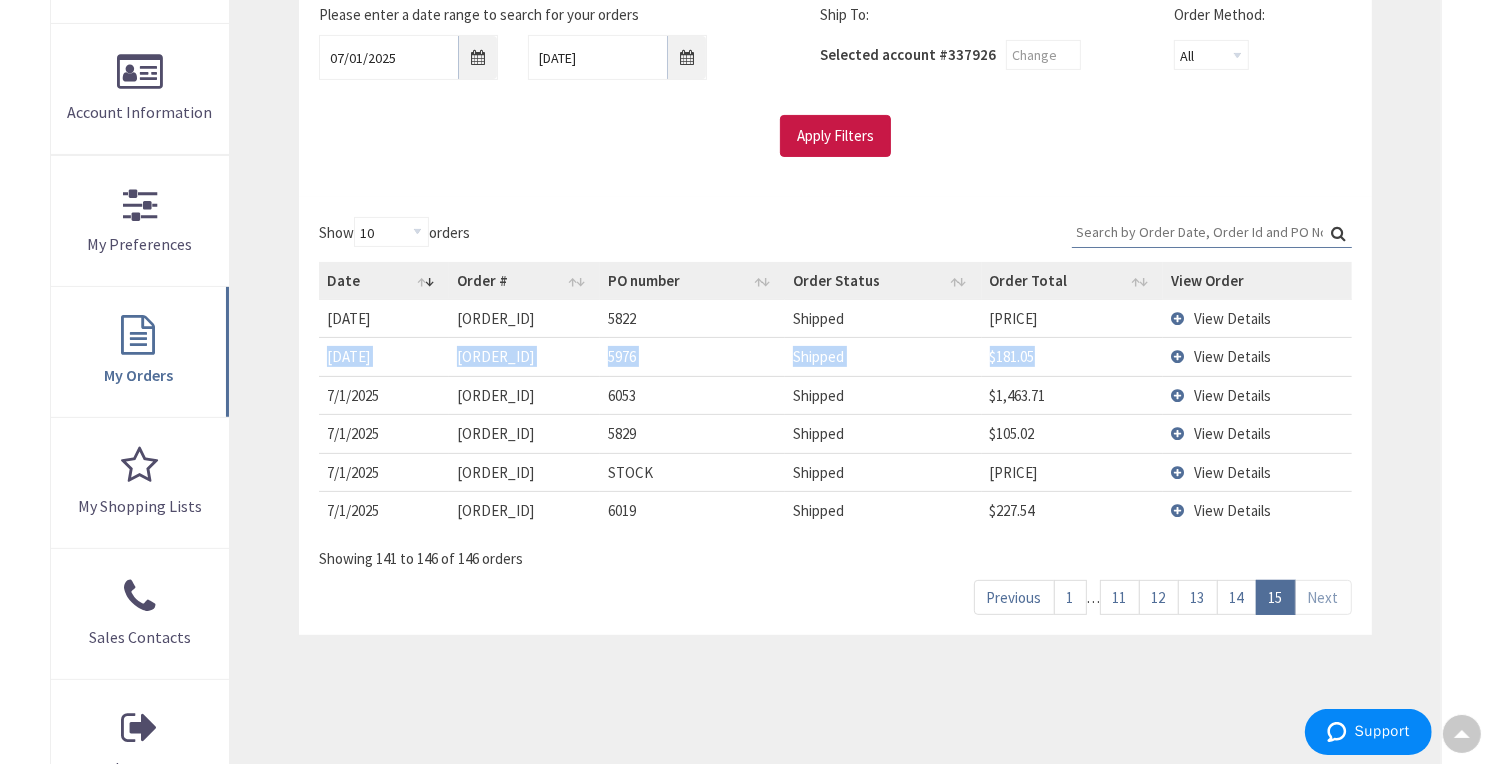 click on "14" at bounding box center (1237, 597) 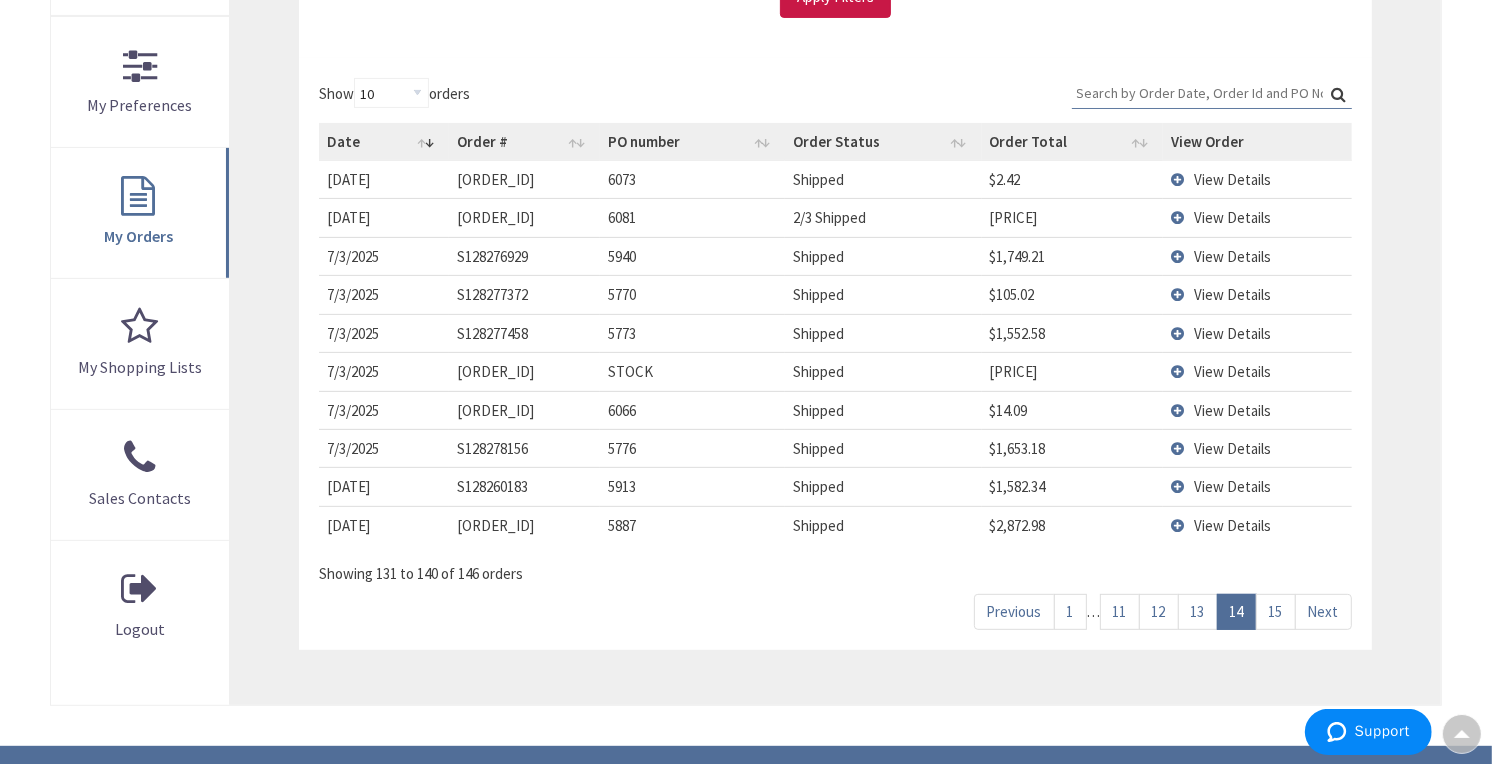 scroll, scrollTop: 592, scrollLeft: 0, axis: vertical 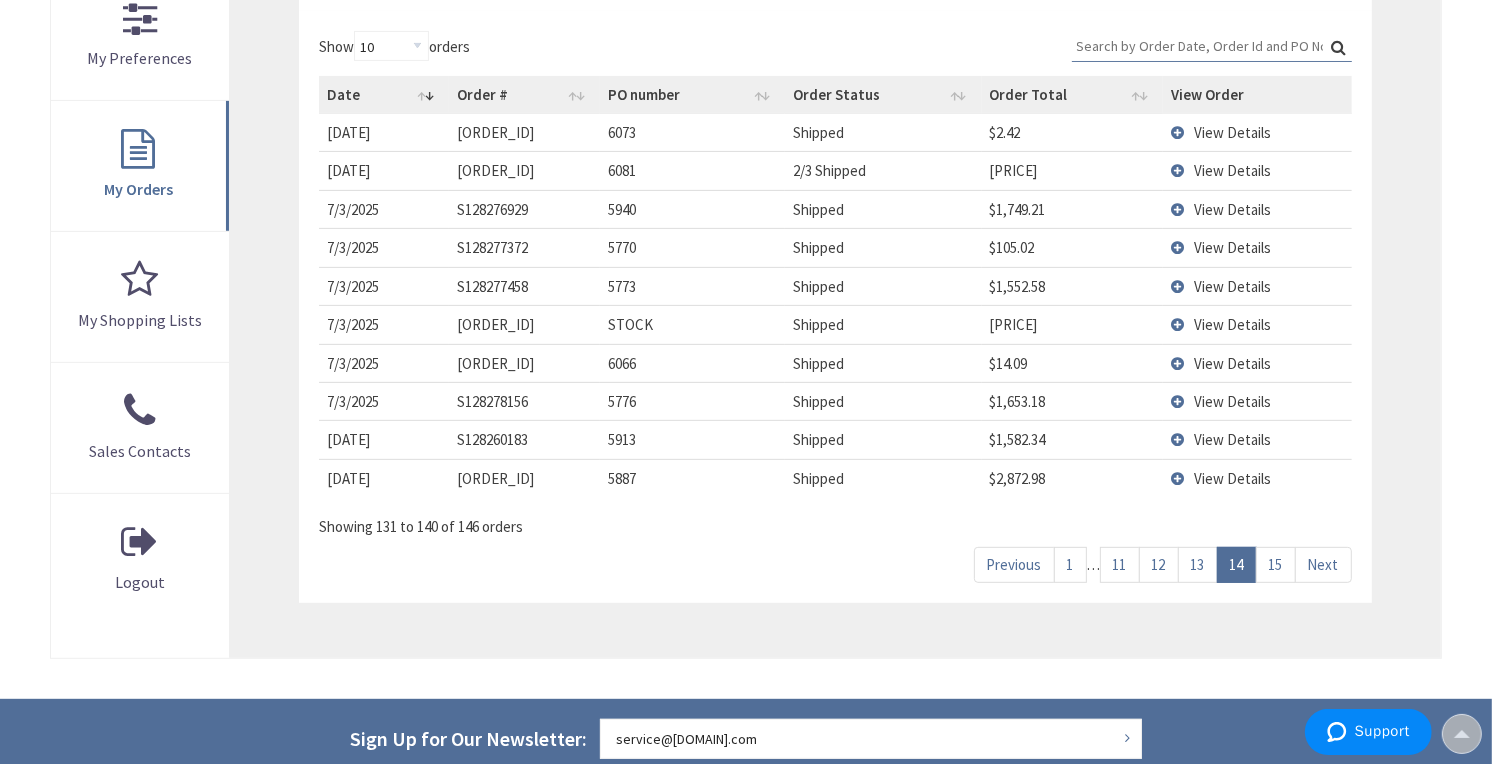 click on "13" at bounding box center (1198, 564) 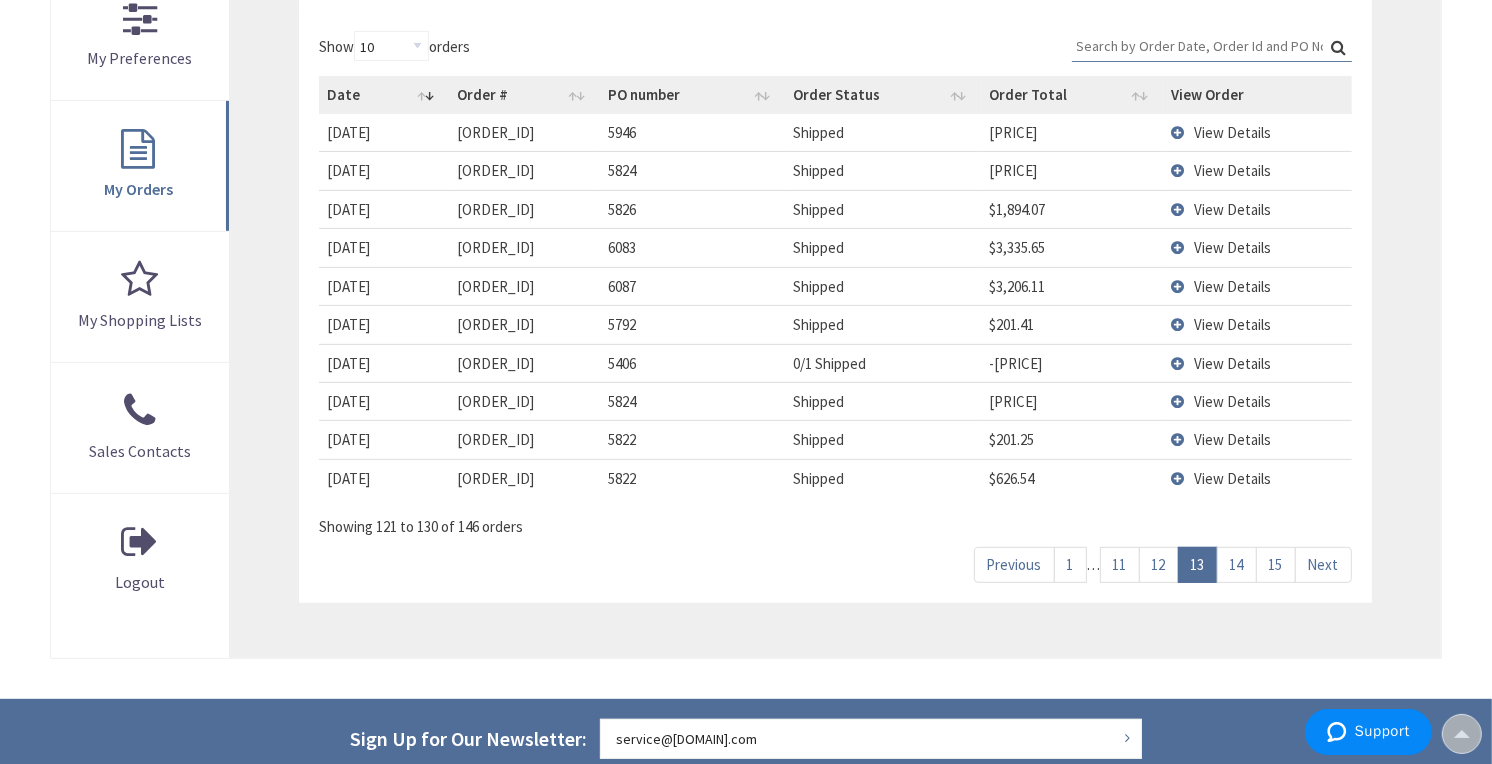 click on "12" at bounding box center (1159, 564) 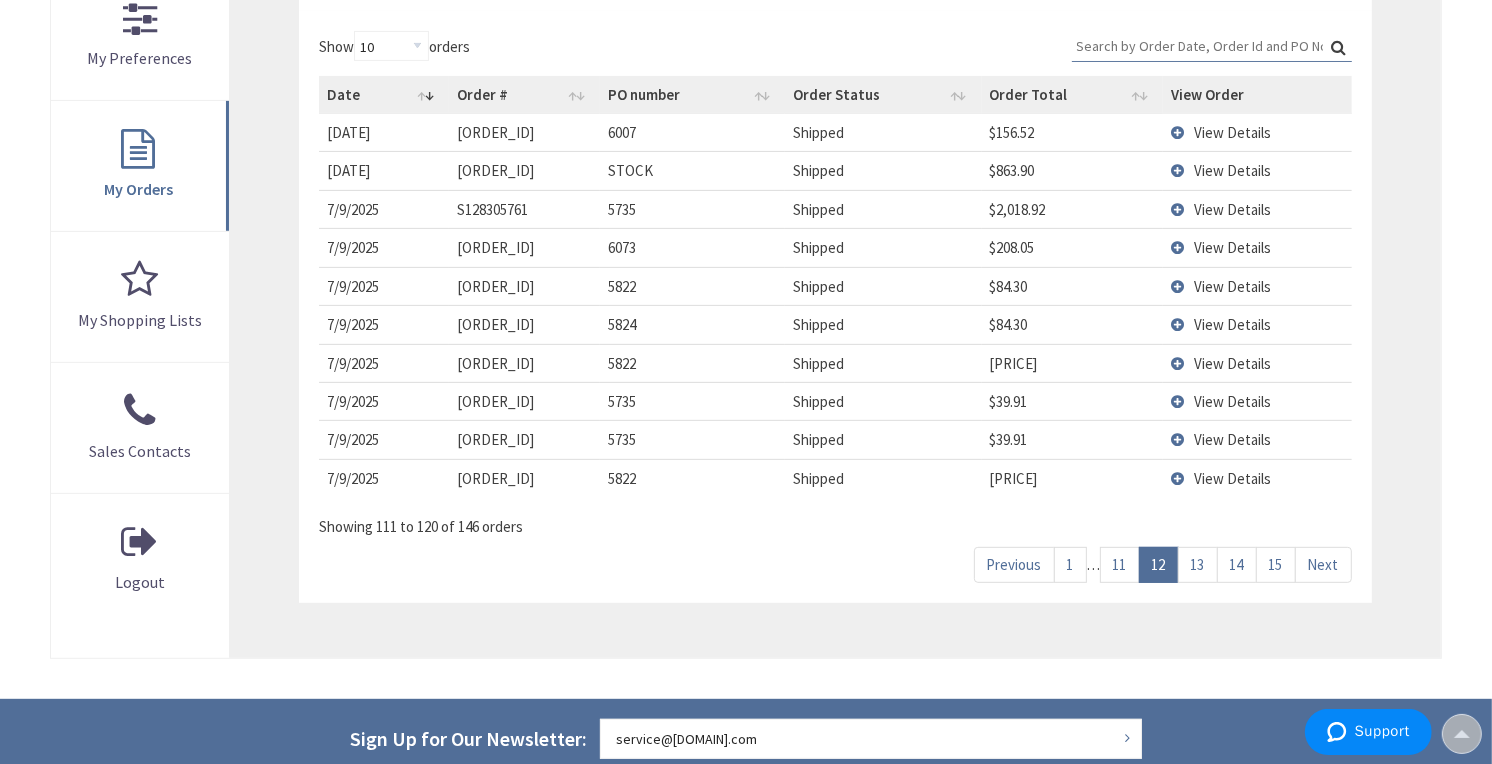 click on "11" at bounding box center (1120, 564) 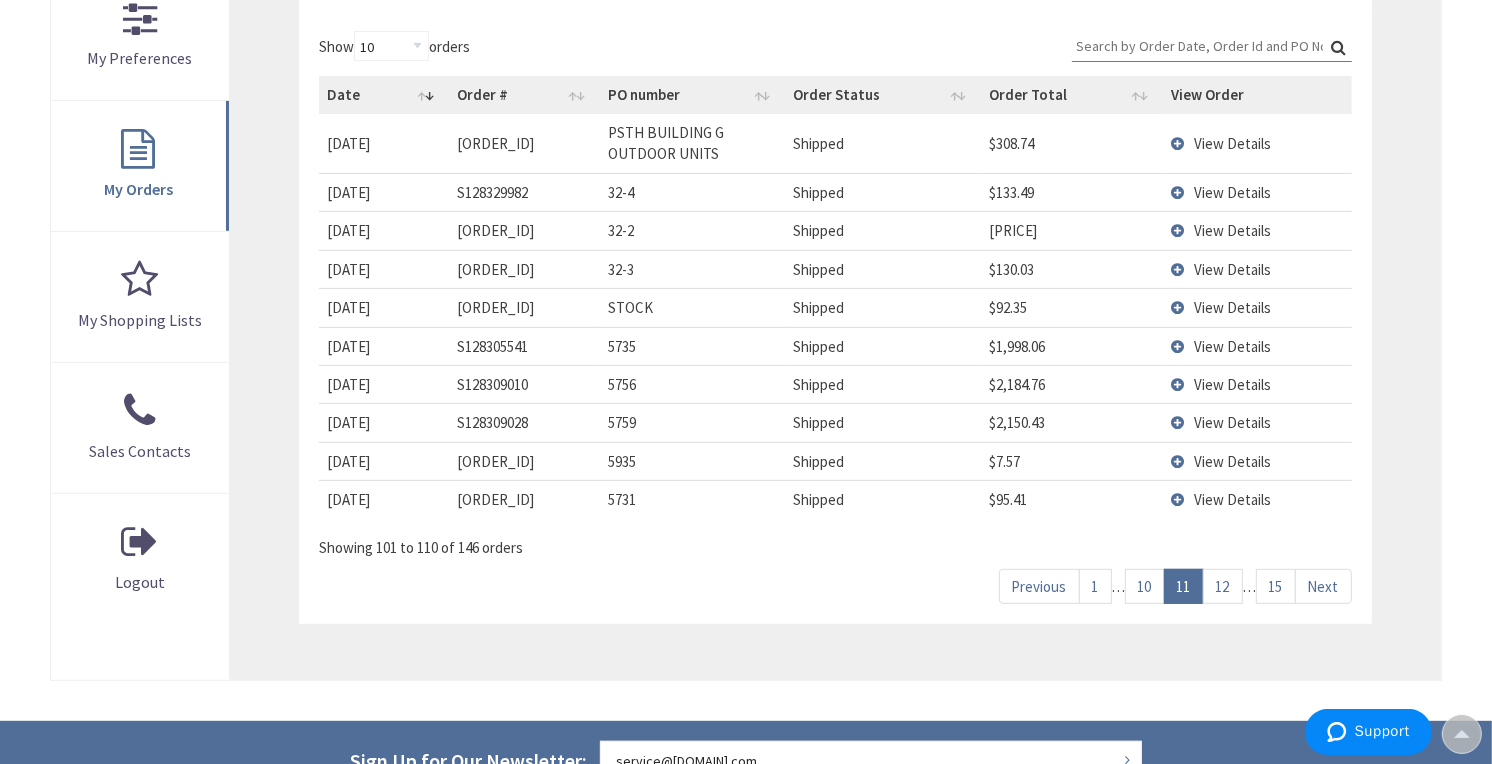 click on "10" at bounding box center [1145, 586] 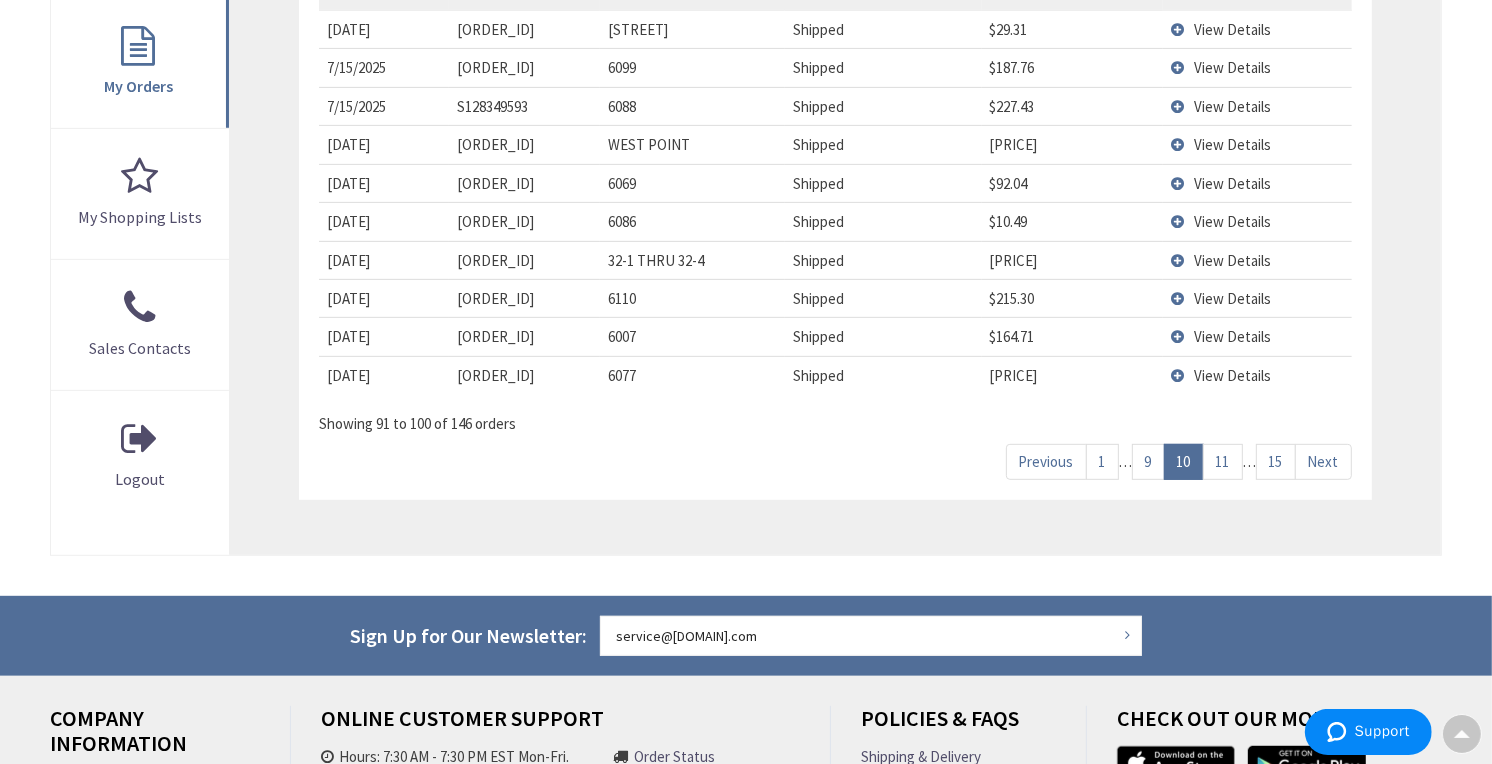 scroll, scrollTop: 592, scrollLeft: 0, axis: vertical 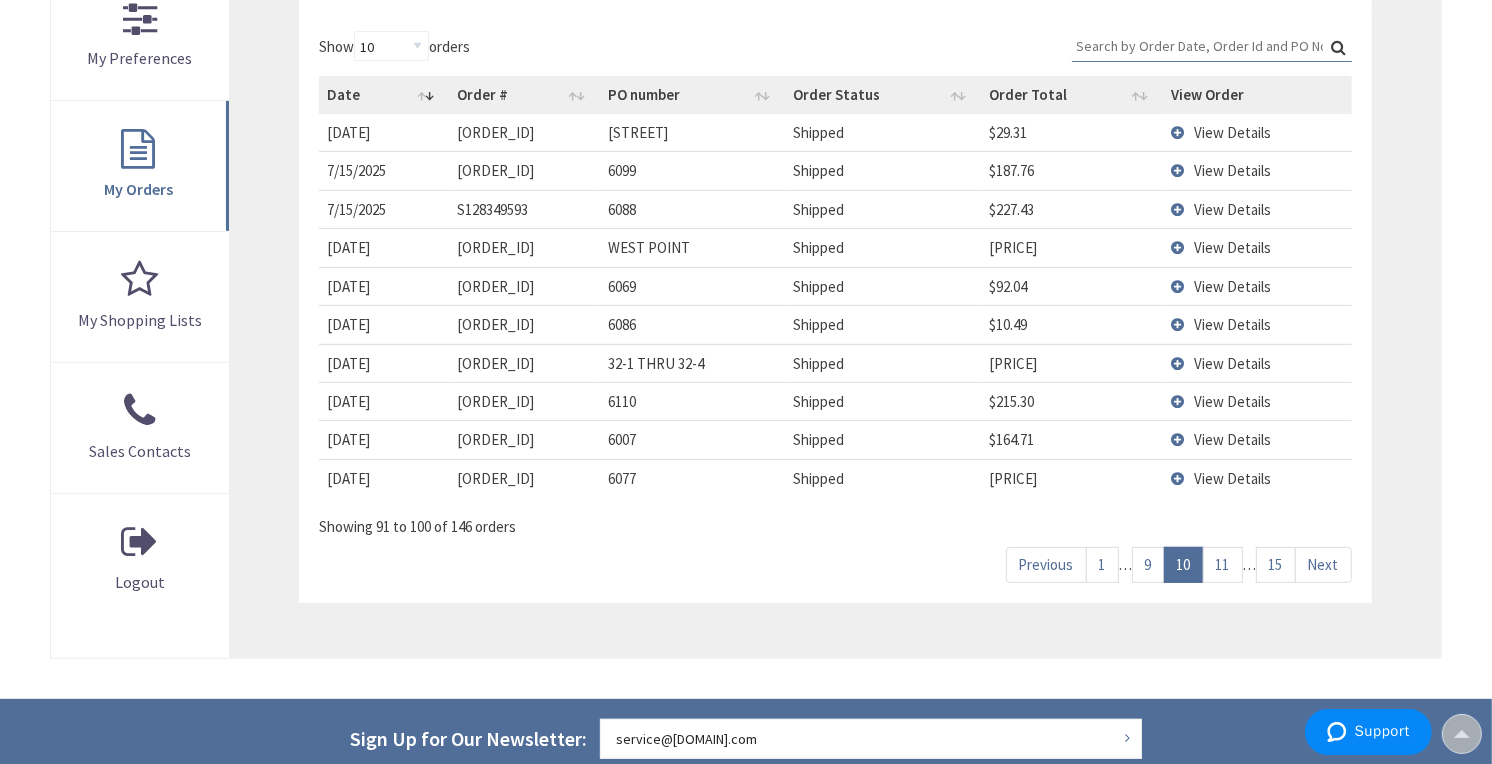 click on "9" at bounding box center (1148, 564) 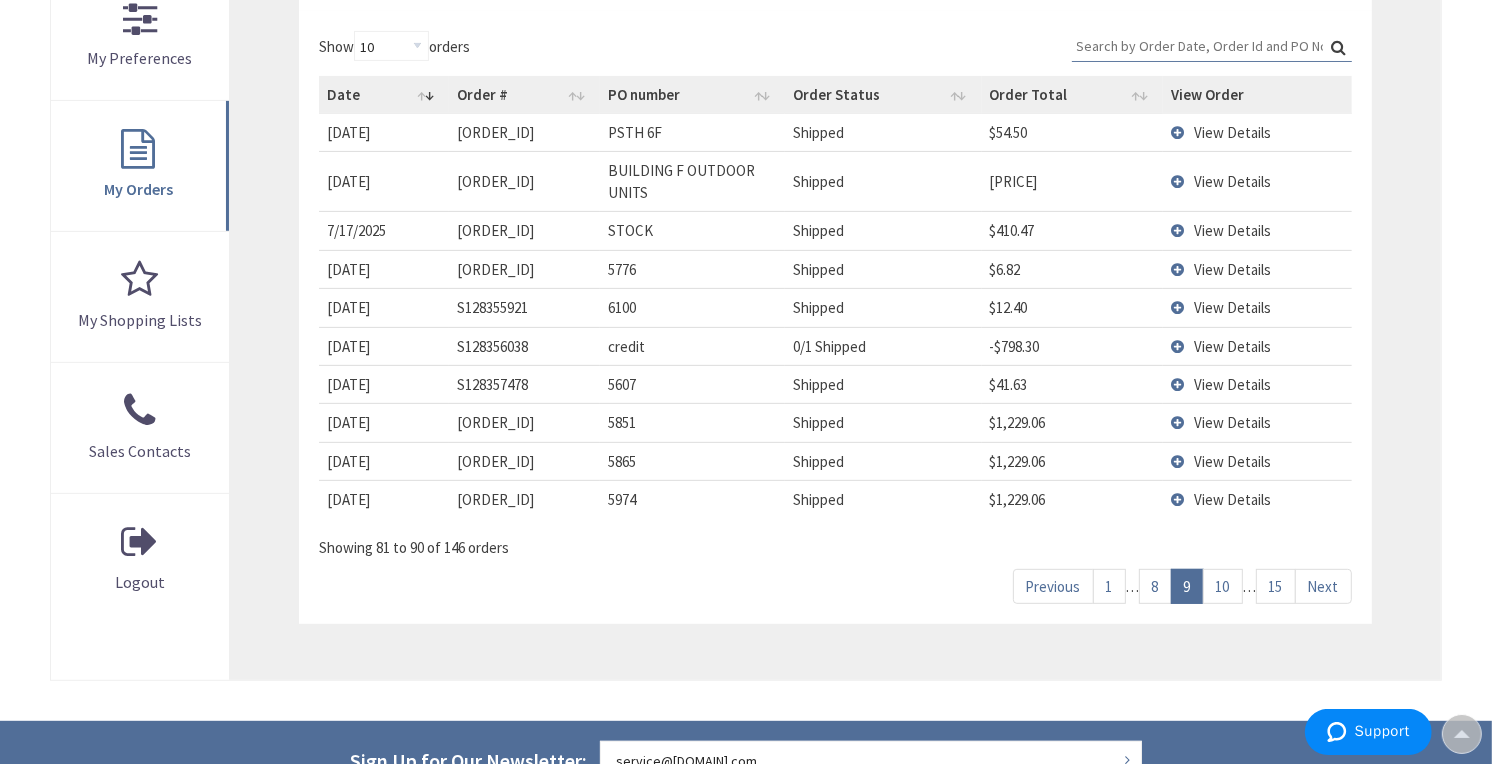 click on "15" at bounding box center (1276, 586) 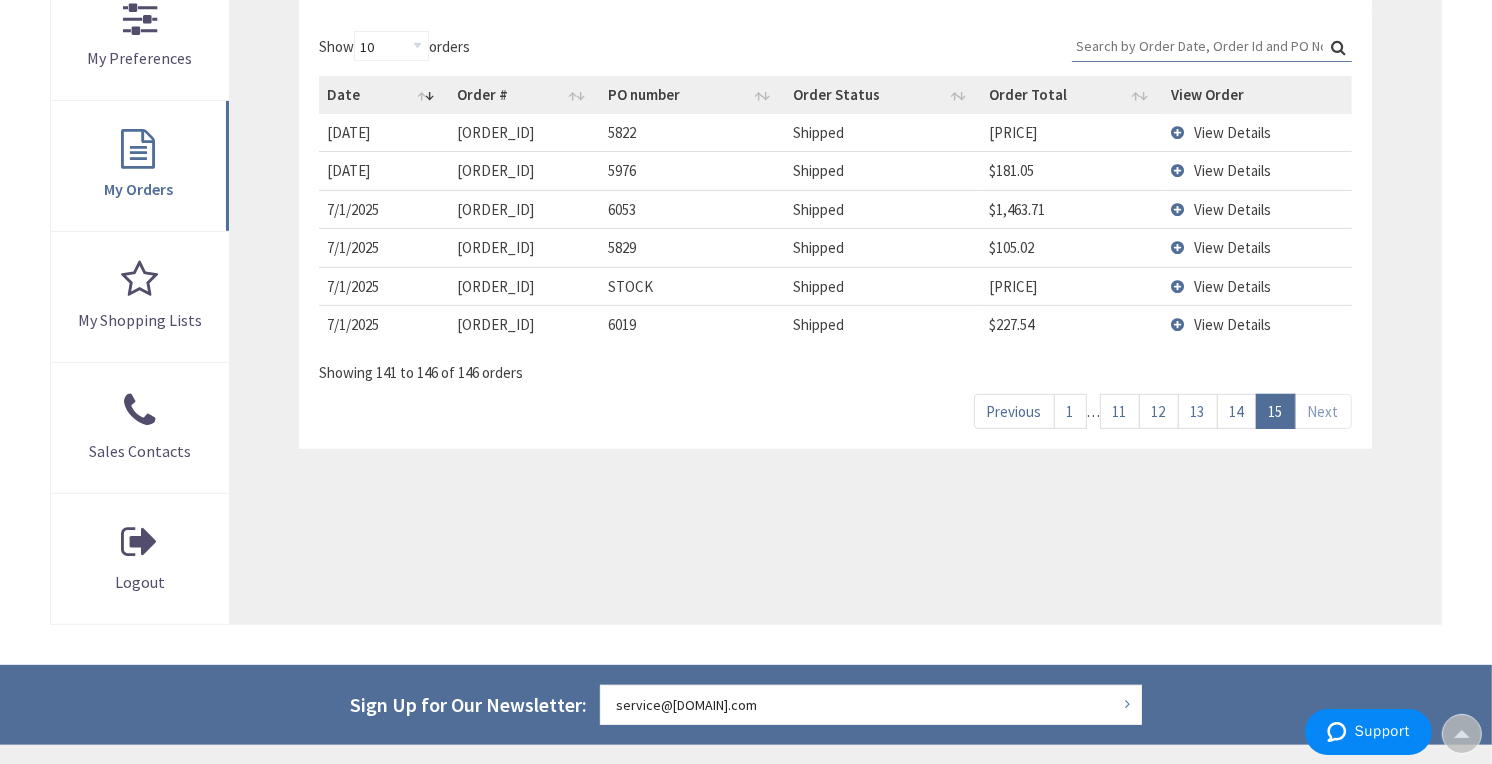 scroll, scrollTop: 406, scrollLeft: 0, axis: vertical 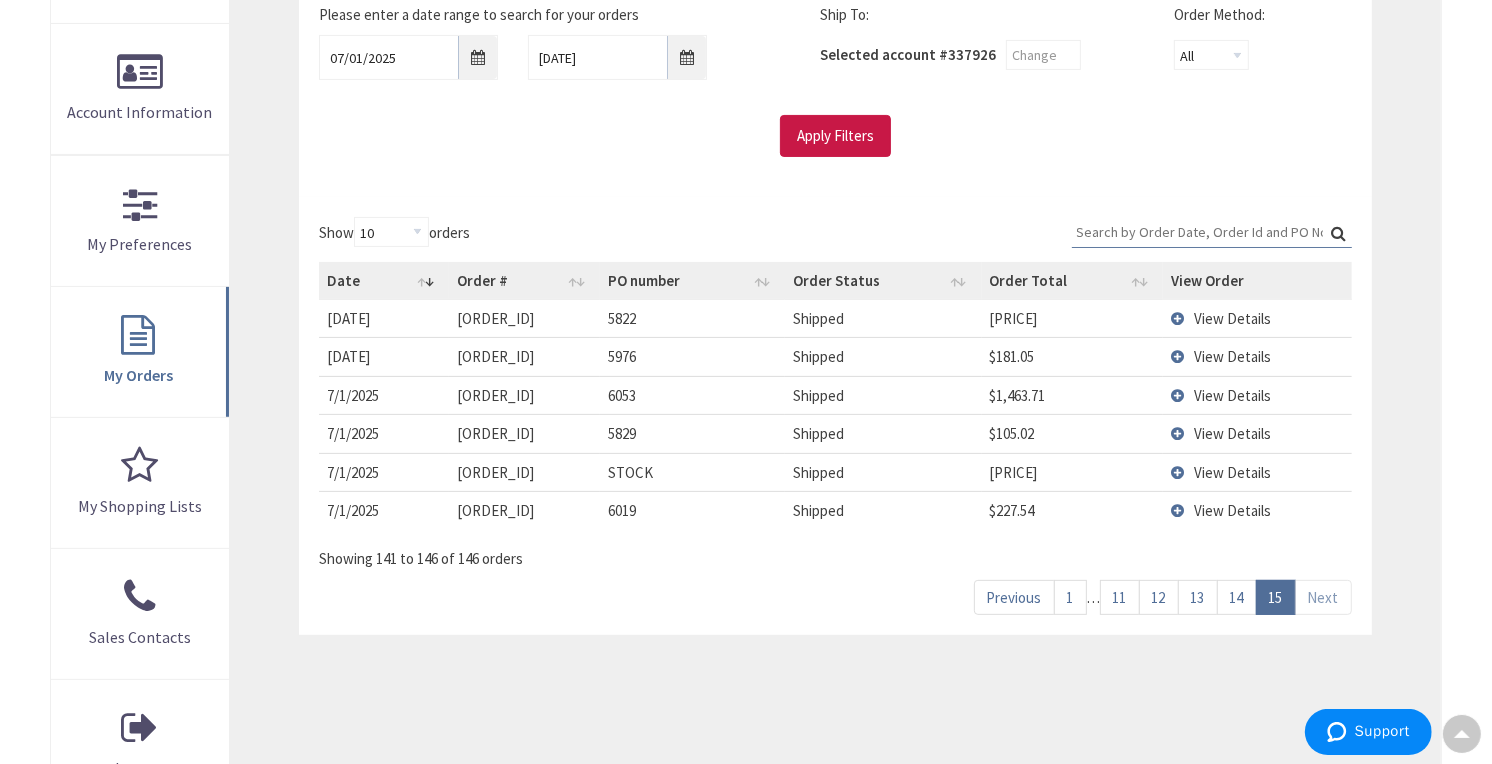 click on "14" at bounding box center (1237, 597) 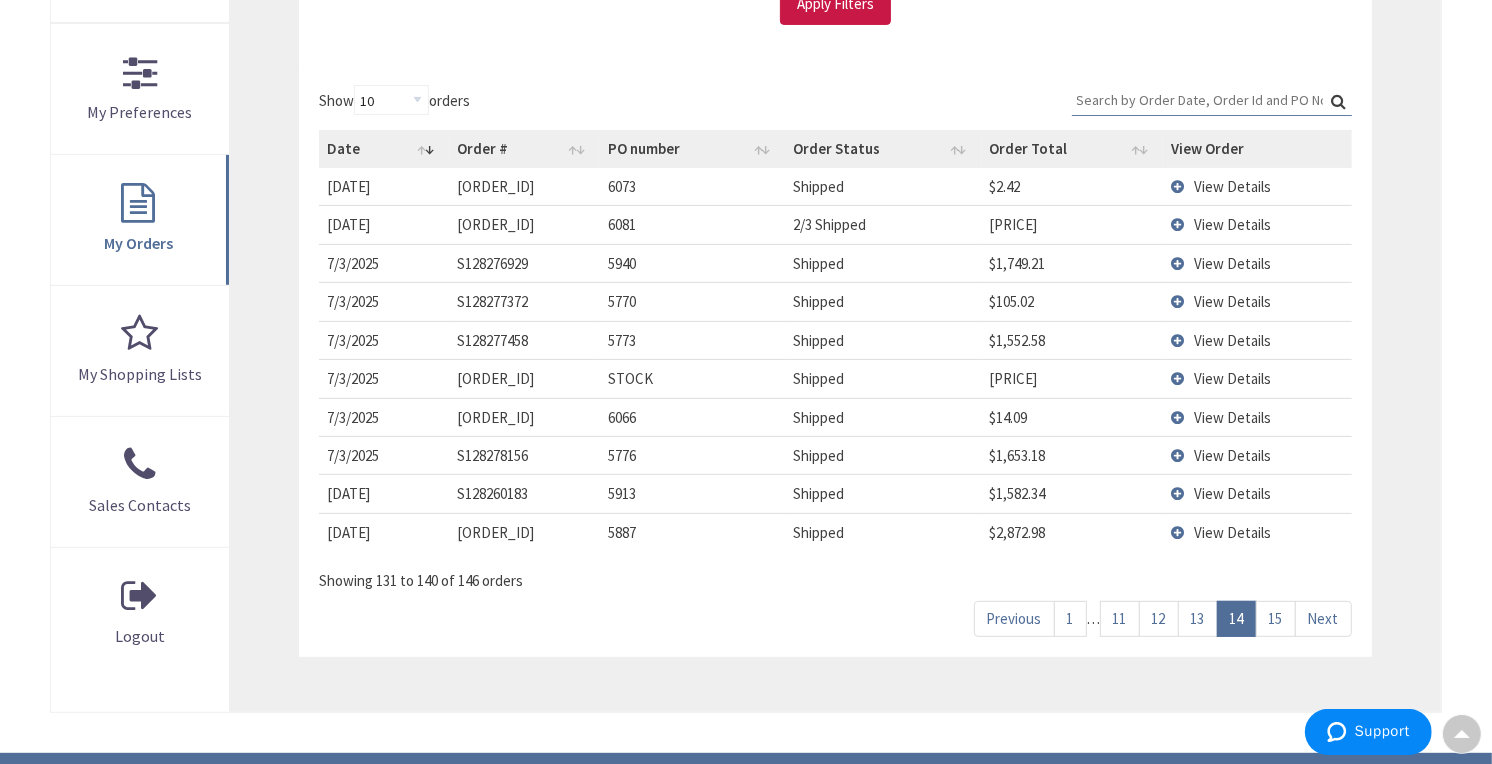 scroll, scrollTop: 592, scrollLeft: 0, axis: vertical 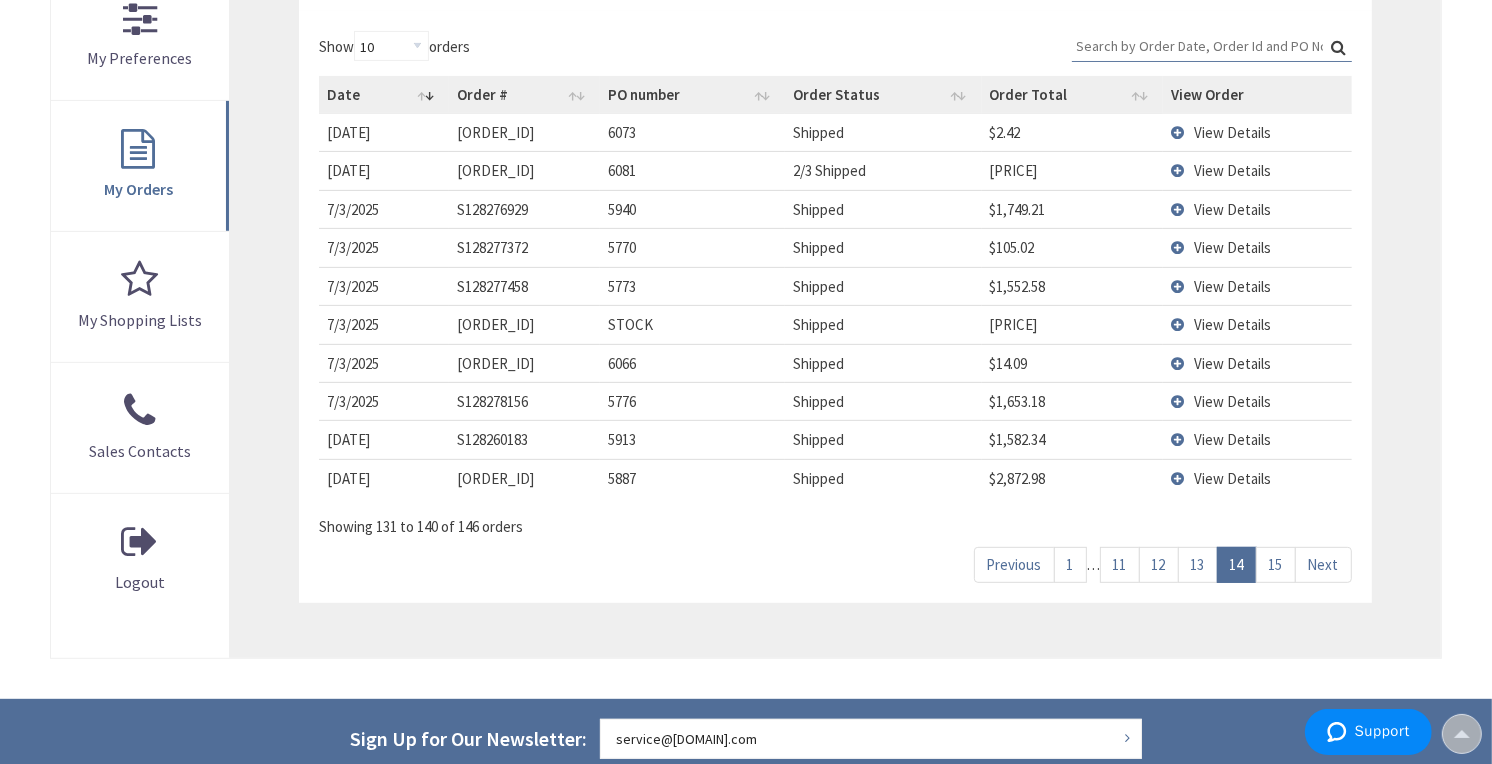 click on "15" at bounding box center [1276, 564] 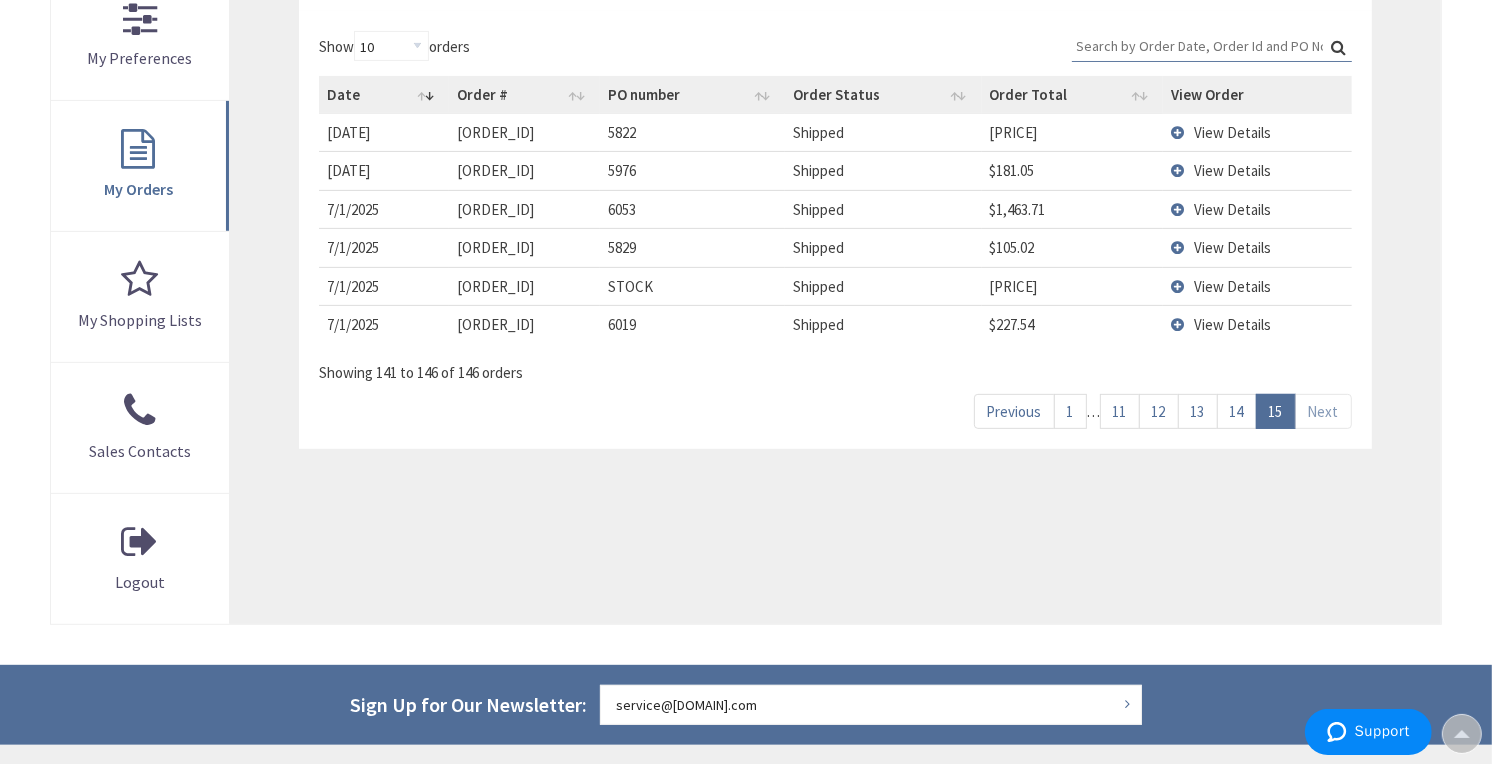 drag, startPoint x: 1062, startPoint y: 130, endPoint x: 332, endPoint y: 134, distance: 730.011 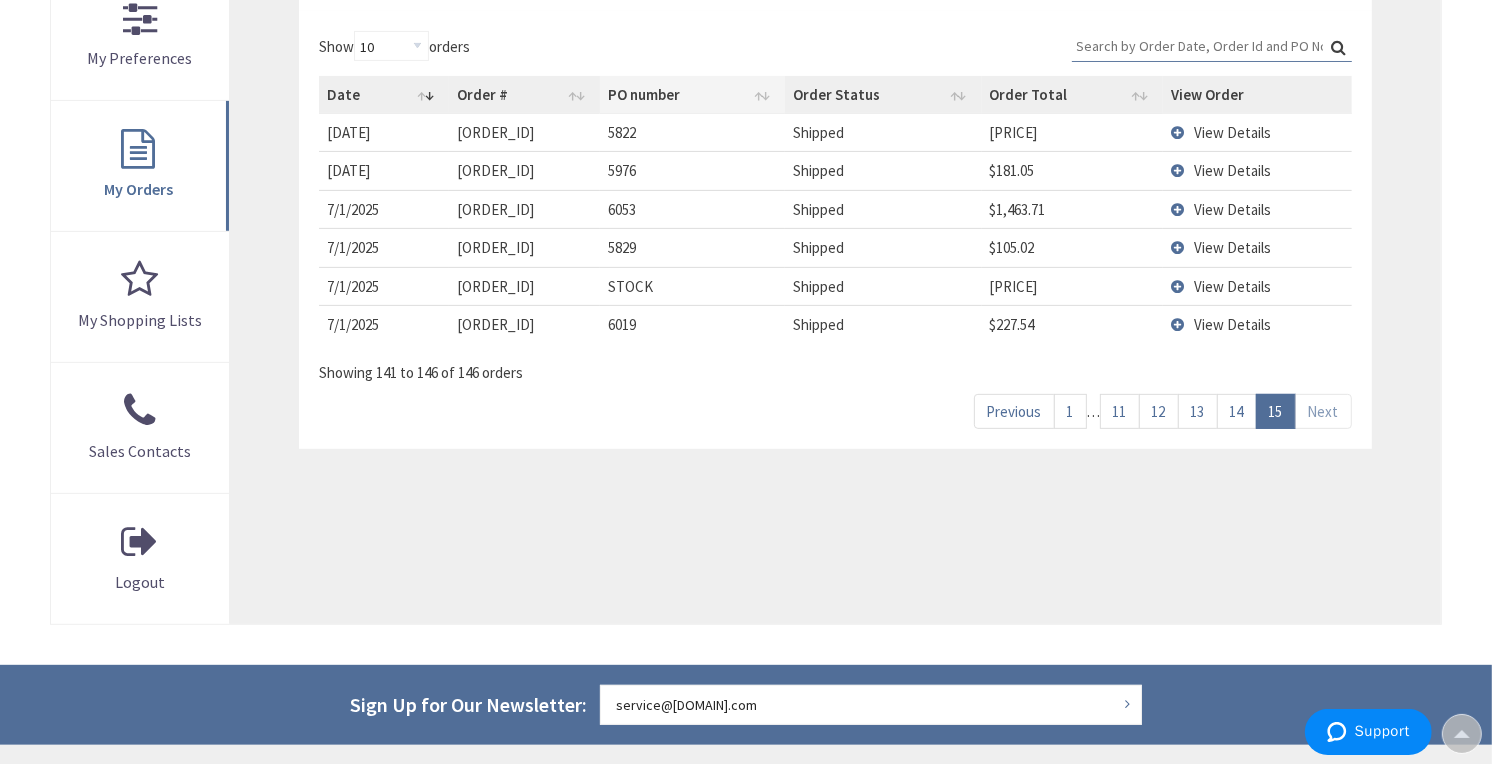 click on "PO number" at bounding box center (692, 95) 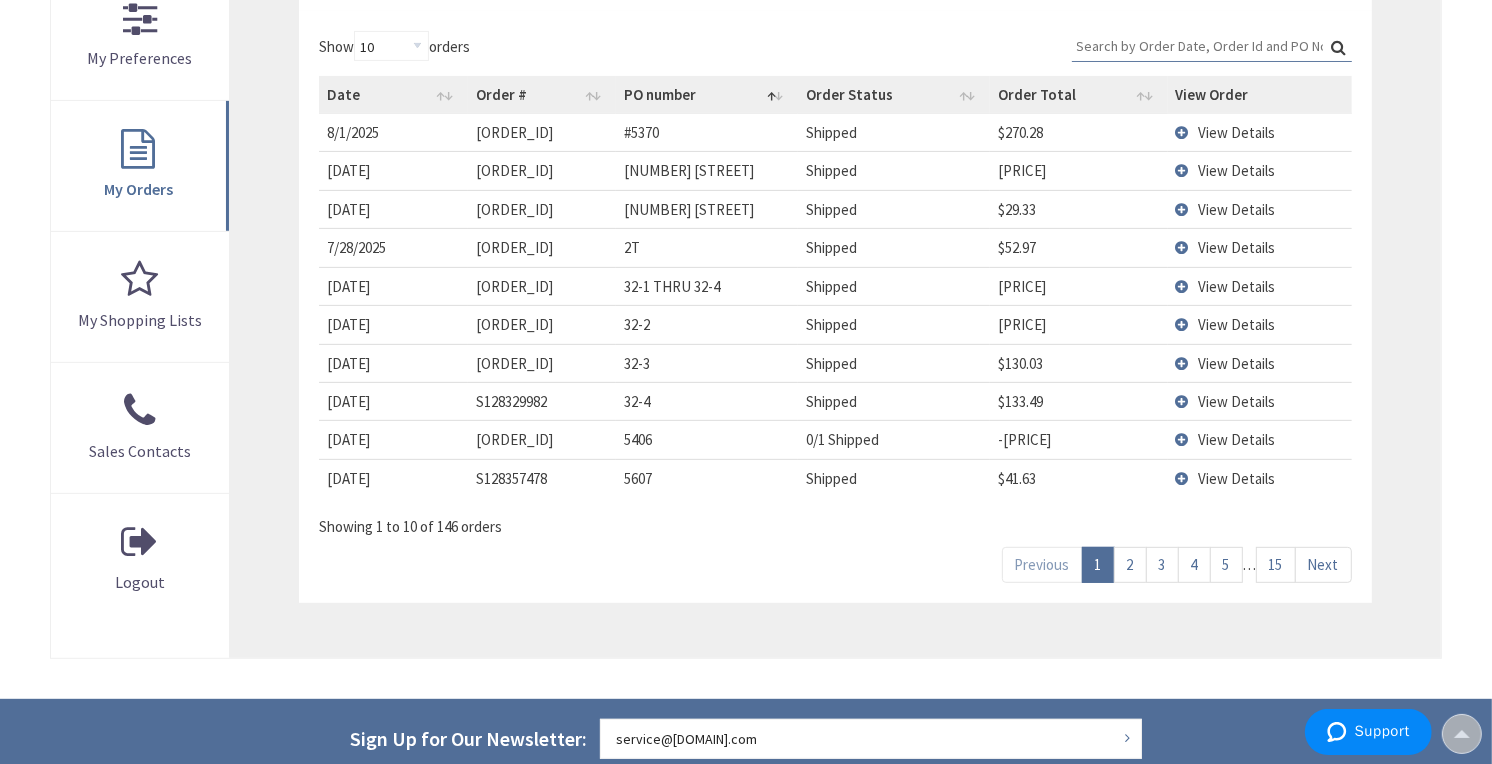 click on "15" at bounding box center (1276, 564) 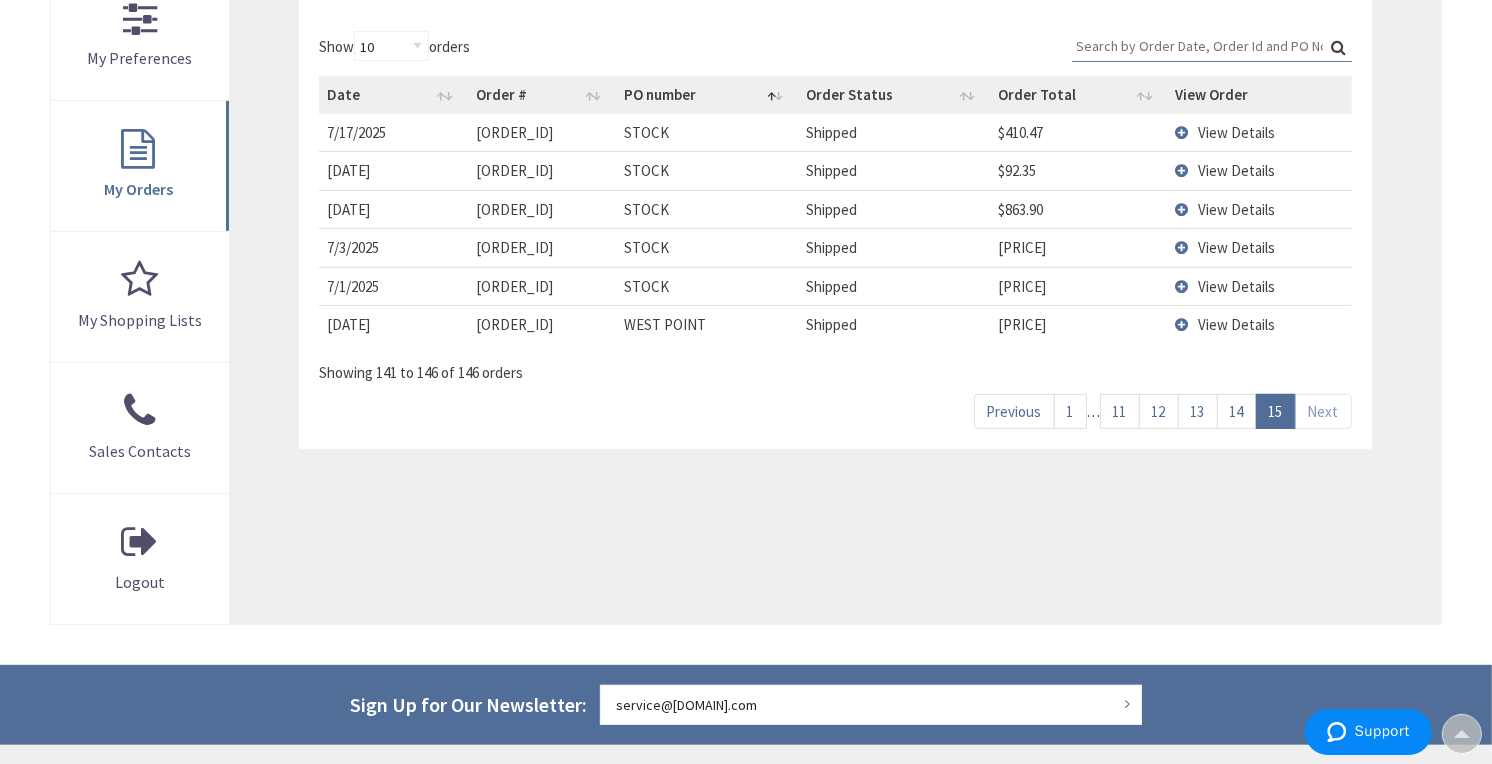 click on "14" at bounding box center (1237, 411) 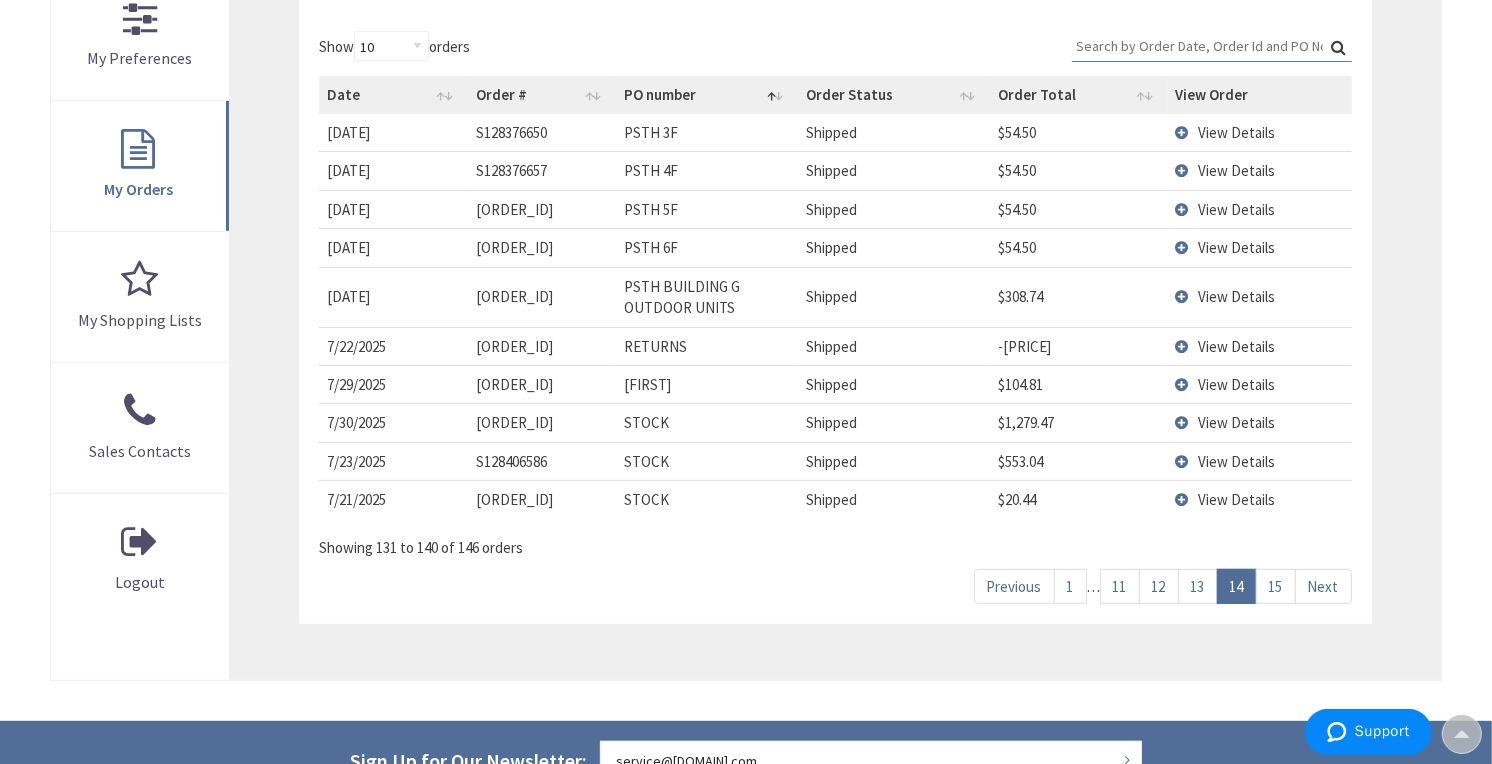 click on "Next" at bounding box center [1323, 586] 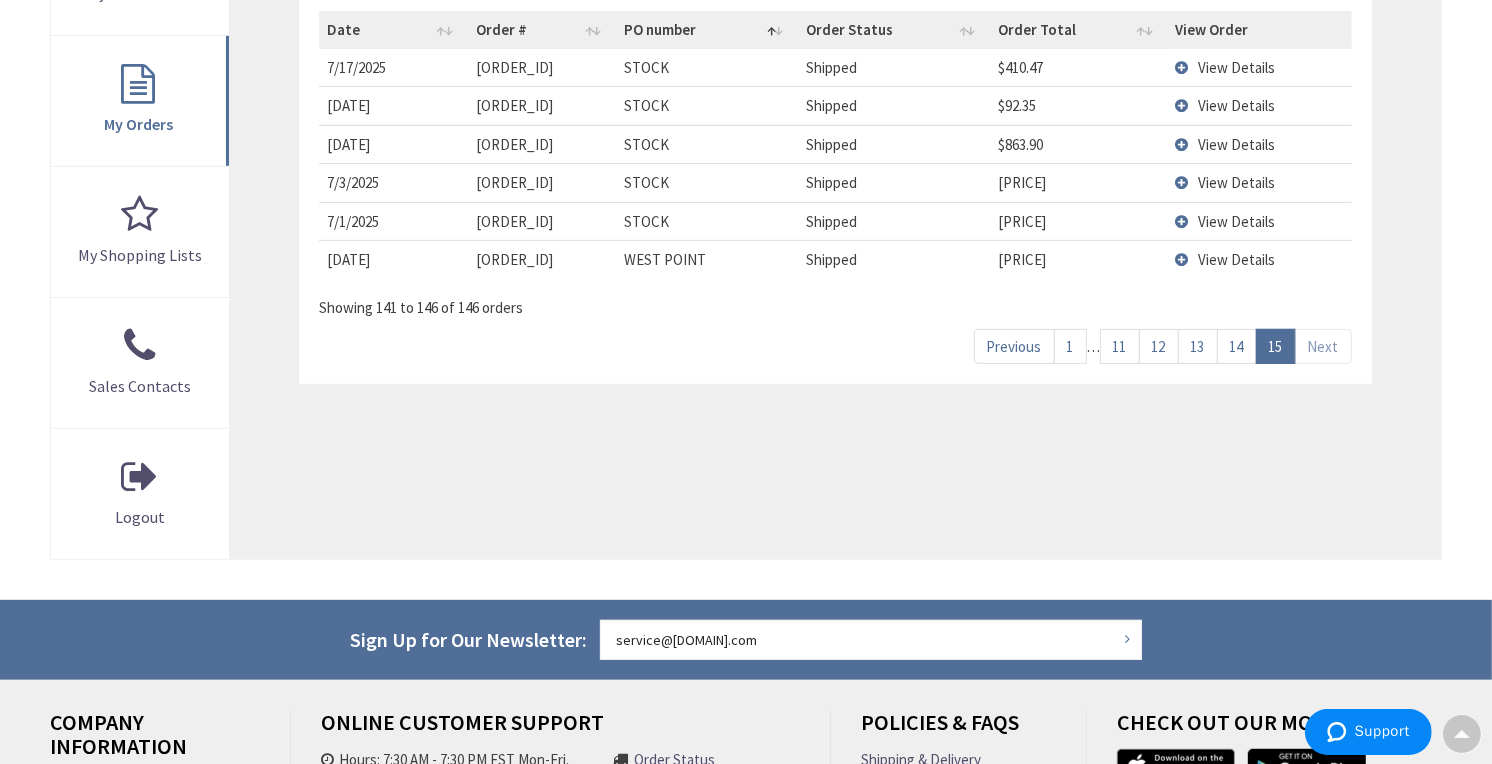 scroll, scrollTop: 221, scrollLeft: 0, axis: vertical 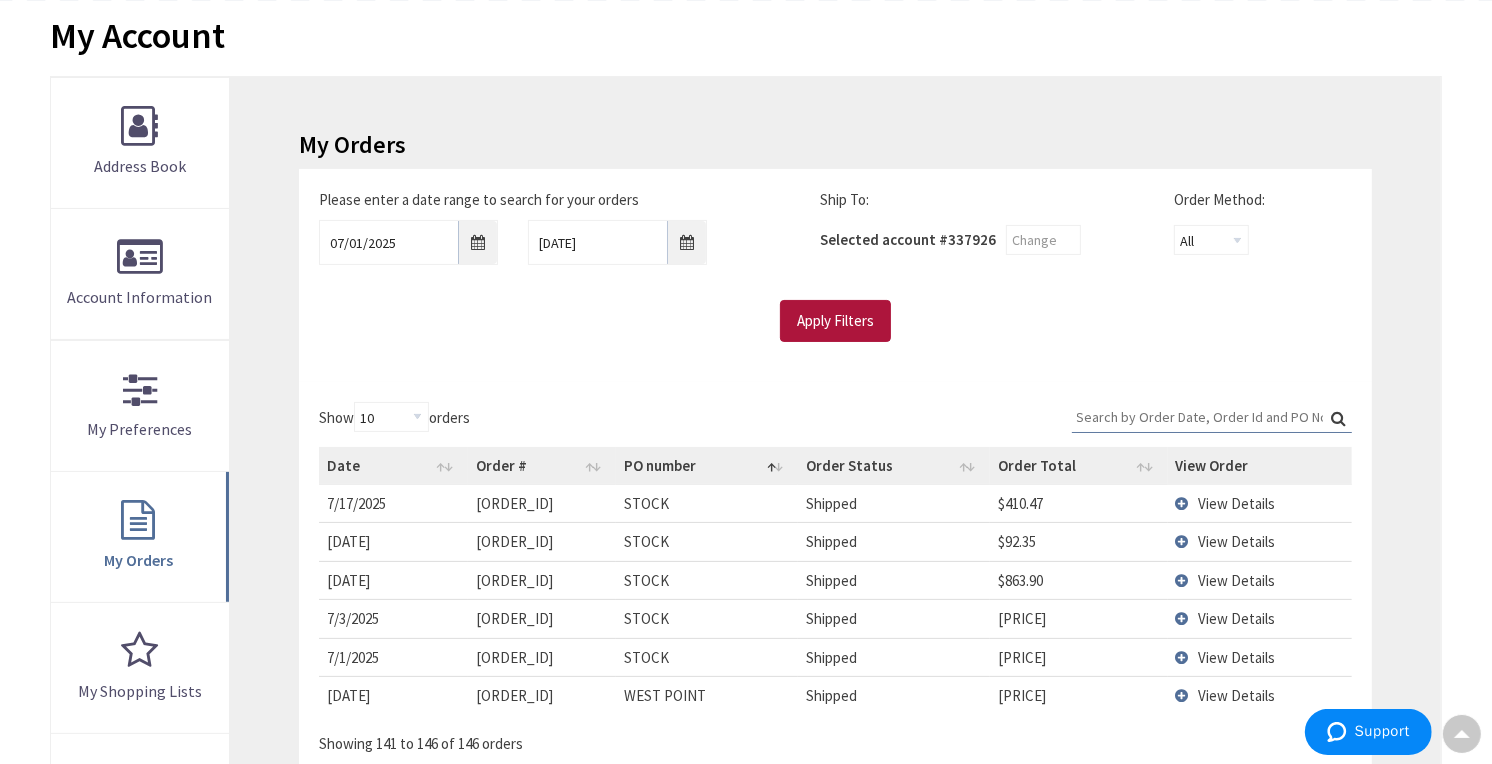 click on "Apply Filters" at bounding box center [835, 321] 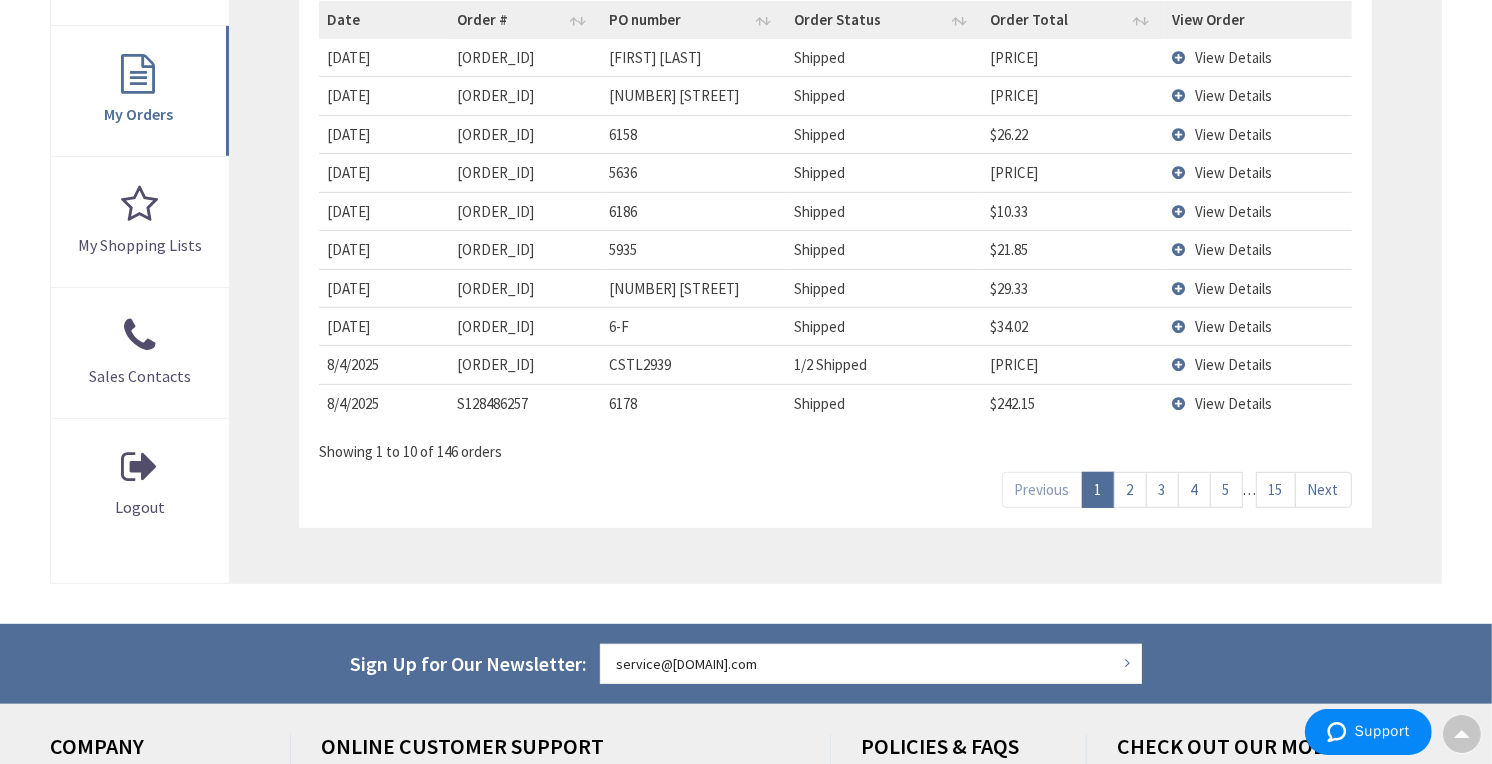 scroll, scrollTop: 962, scrollLeft: 0, axis: vertical 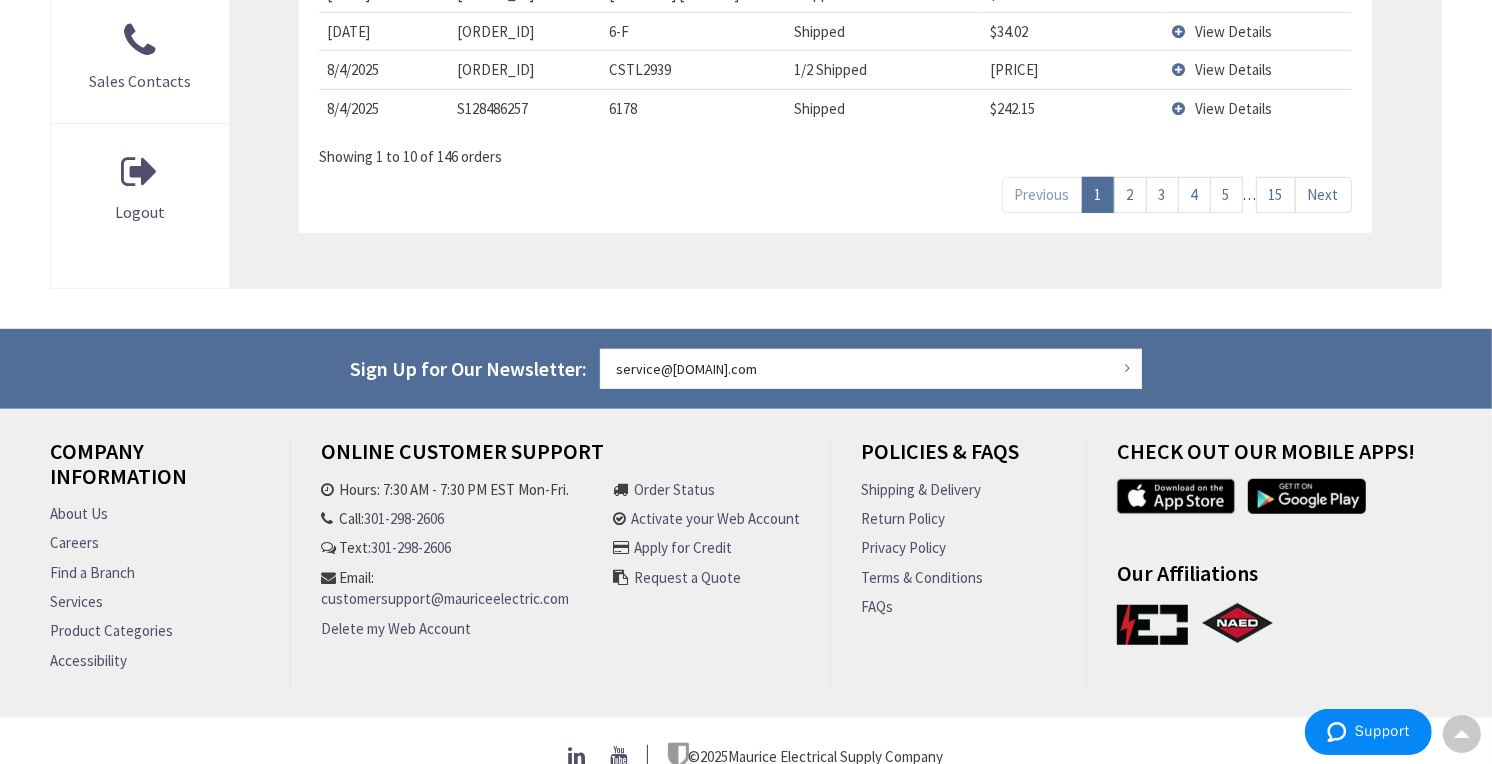 click on "15" at bounding box center (1276, 194) 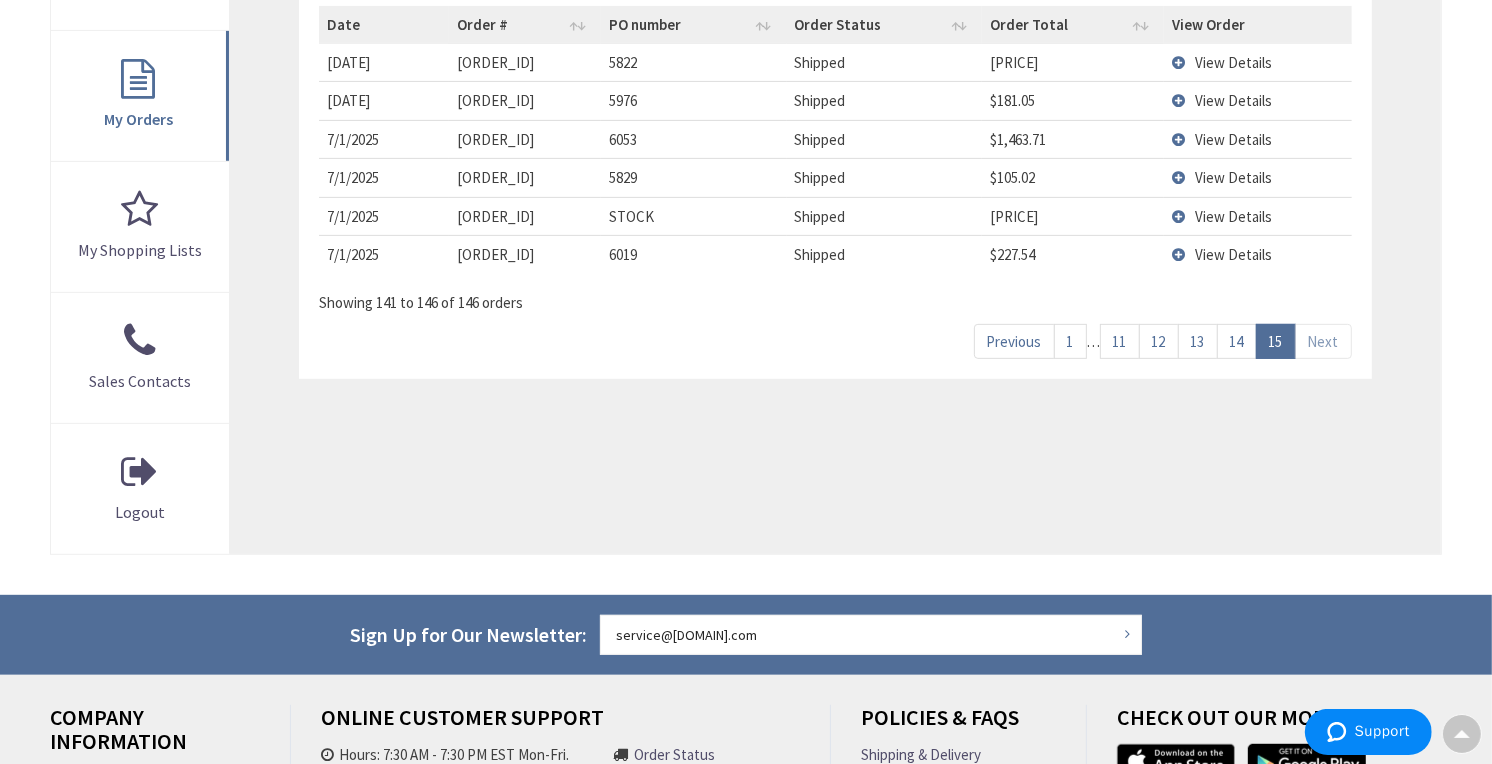 scroll, scrollTop: 592, scrollLeft: 0, axis: vertical 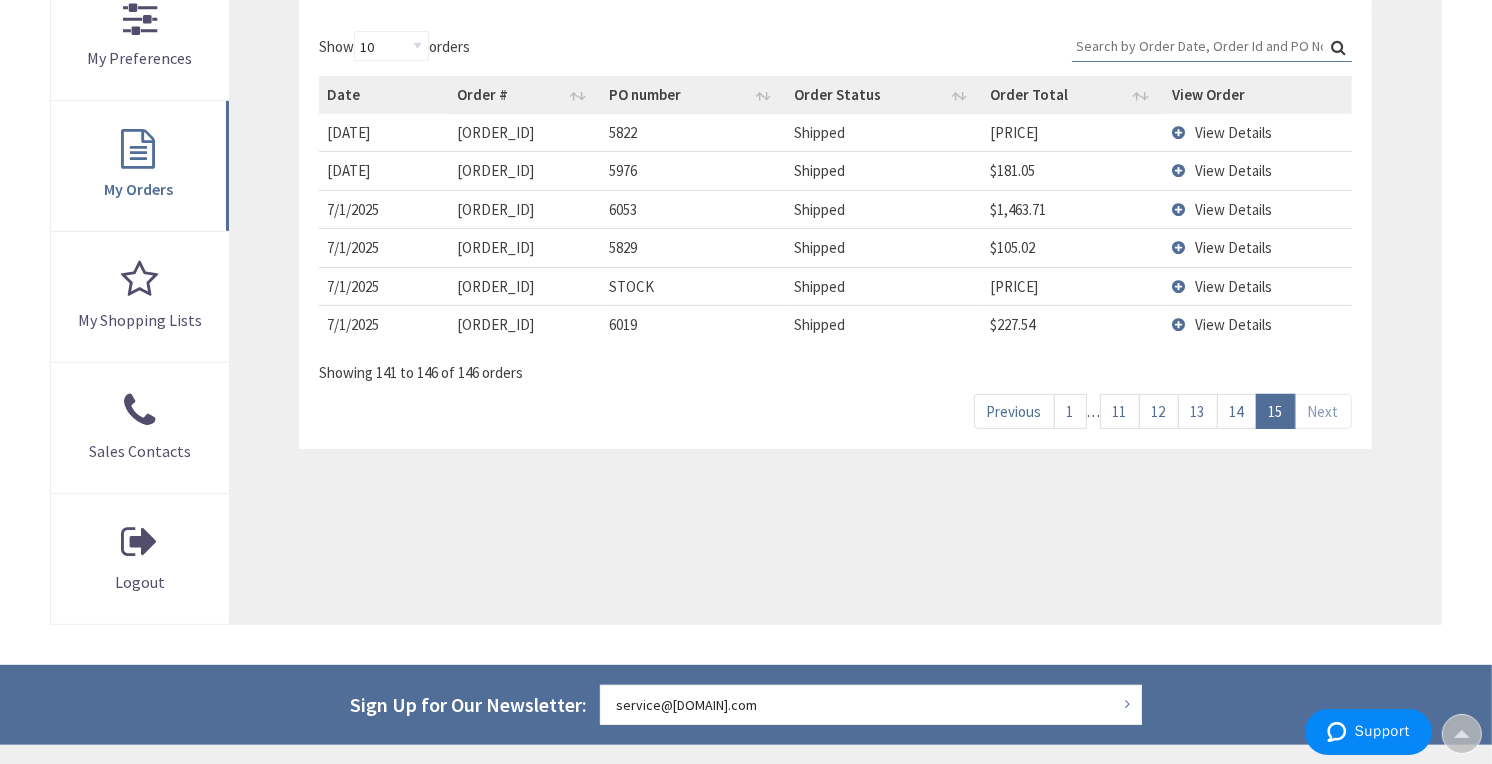 click on "14" at bounding box center [1237, 411] 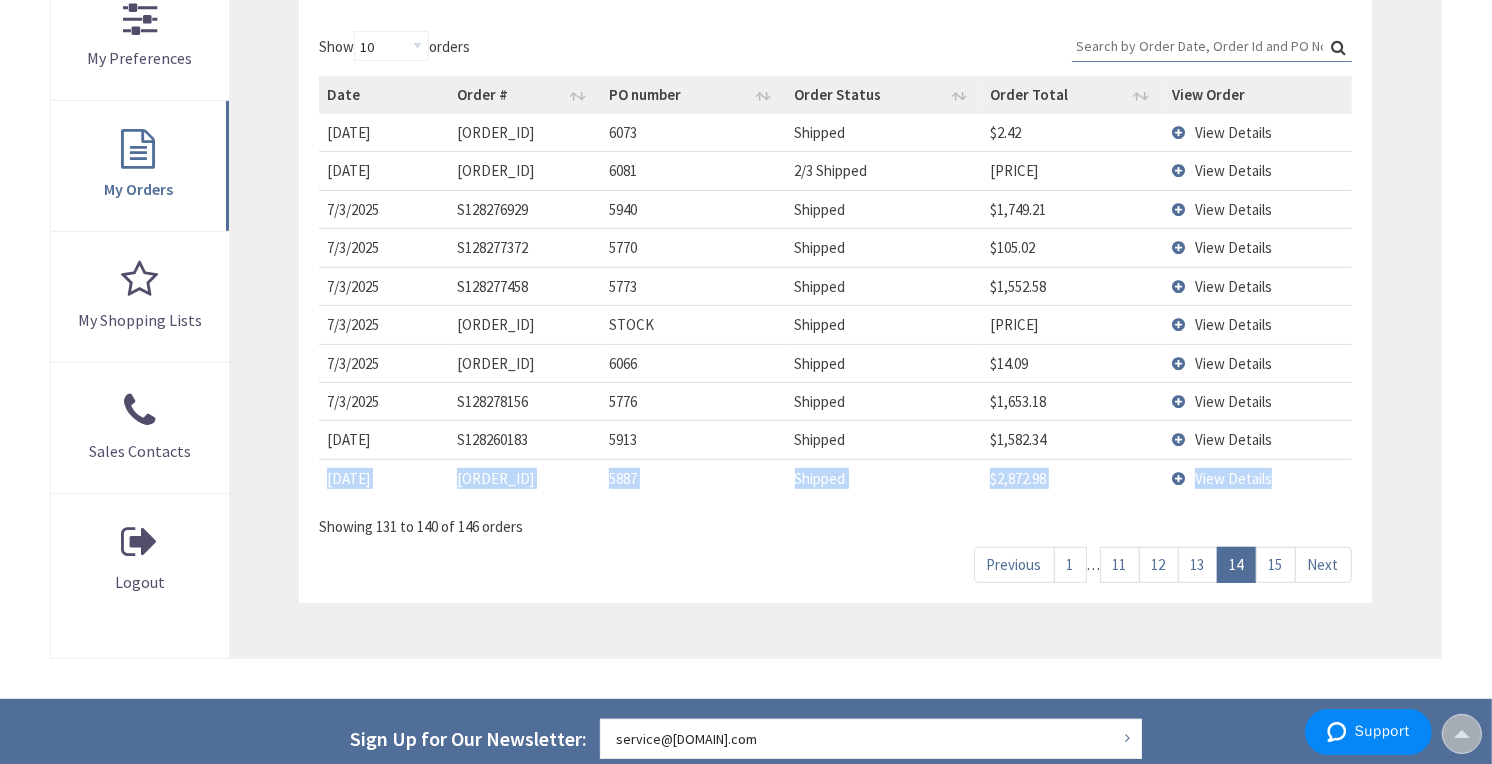 drag, startPoint x: 1275, startPoint y: 475, endPoint x: 323, endPoint y: 490, distance: 952.11816 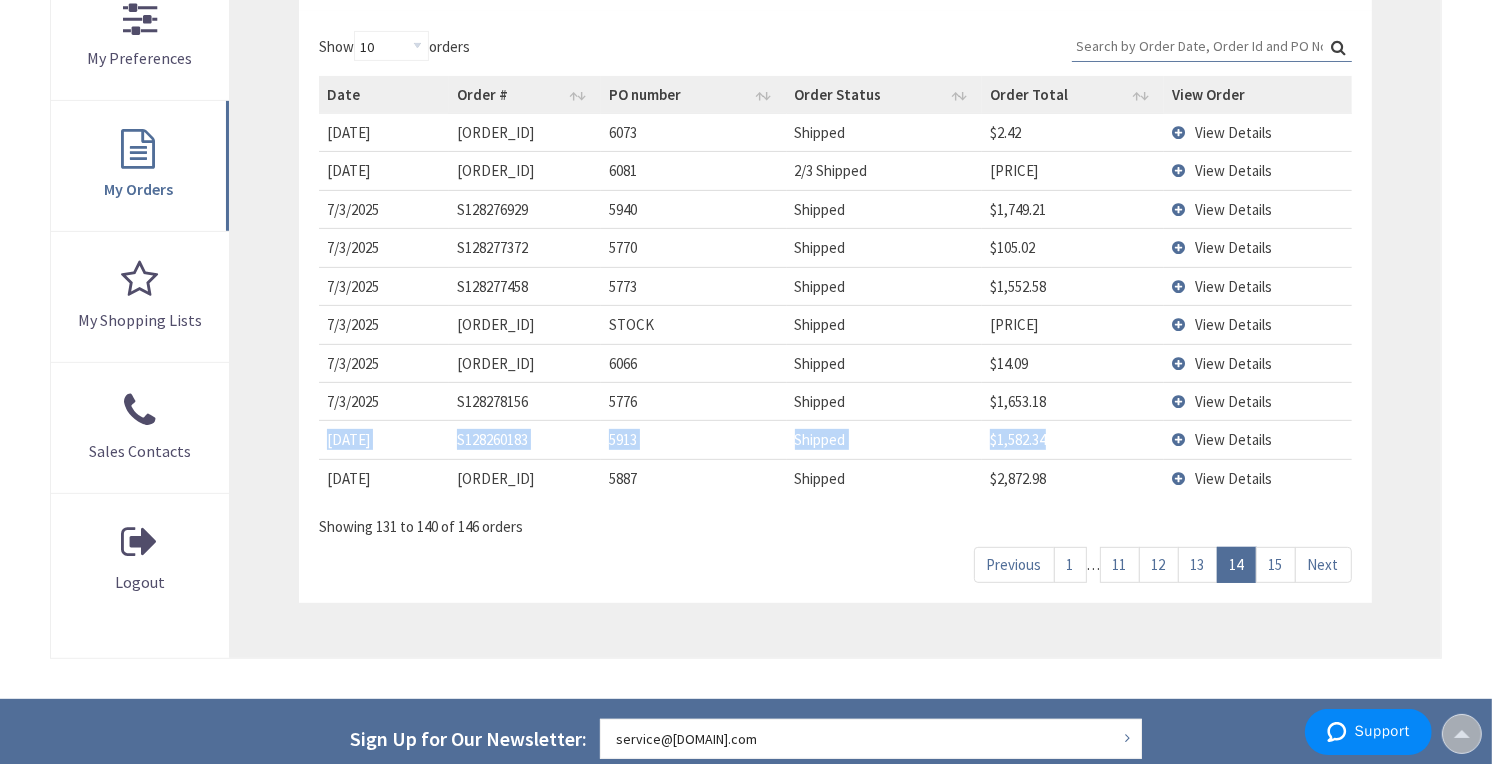 drag, startPoint x: 1040, startPoint y: 436, endPoint x: 322, endPoint y: 445, distance: 718.0564 